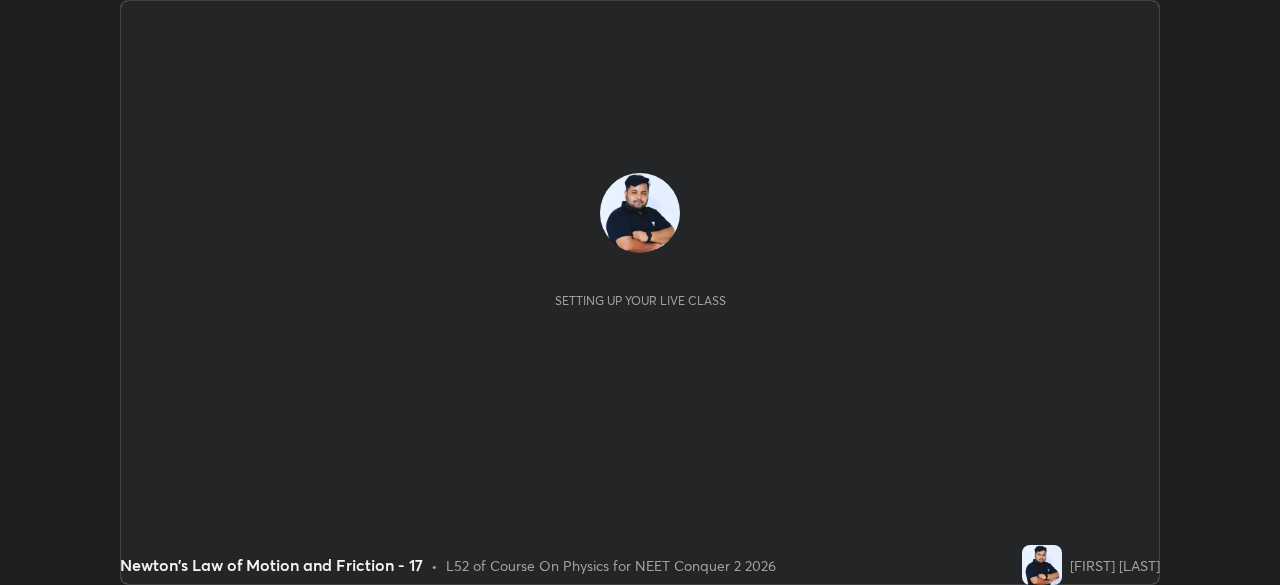 scroll, scrollTop: 0, scrollLeft: 0, axis: both 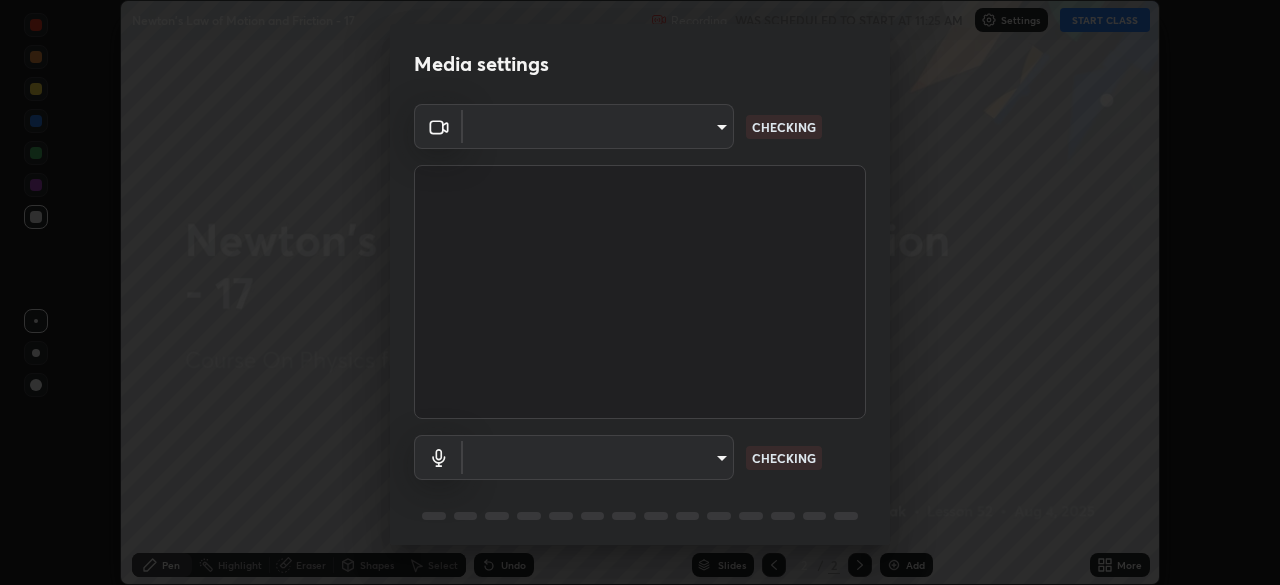 type on "1170694498857cb11788a0b7ae79d5cf1e08a6c331eb8d7031f90166f8fae325" 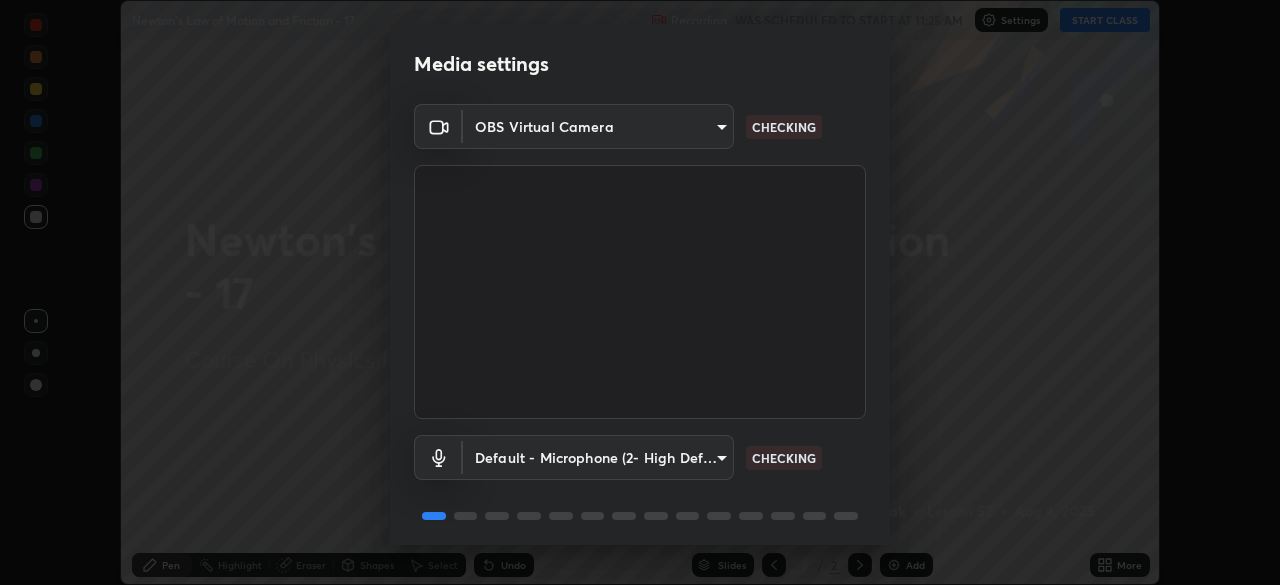 scroll, scrollTop: 71, scrollLeft: 0, axis: vertical 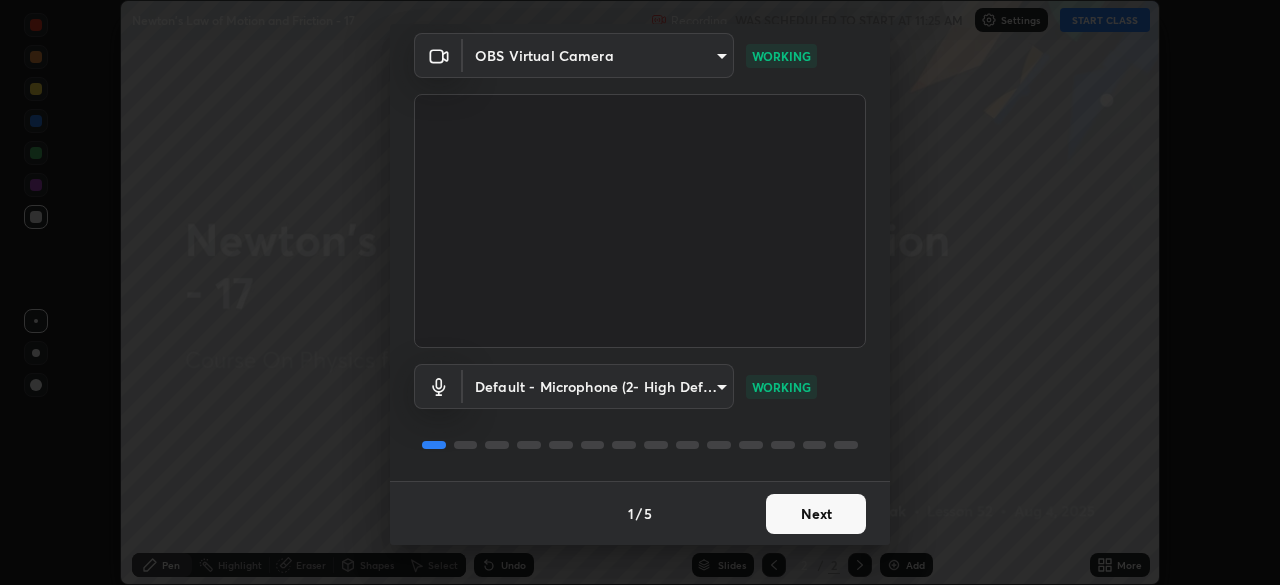 click on "Next" at bounding box center (816, 514) 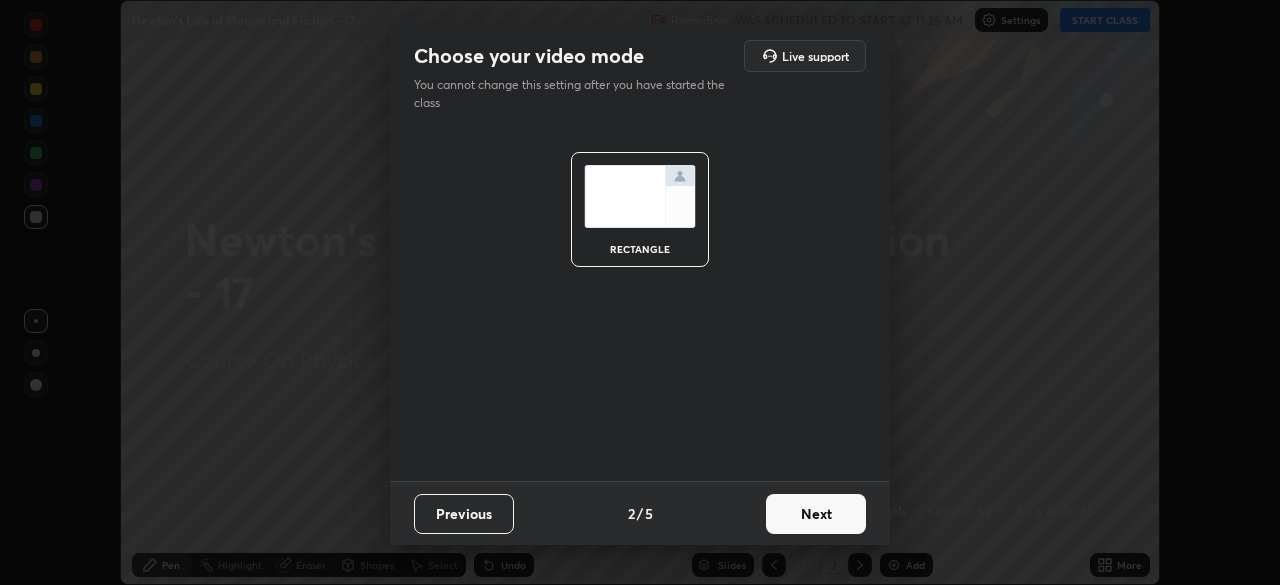 scroll, scrollTop: 0, scrollLeft: 0, axis: both 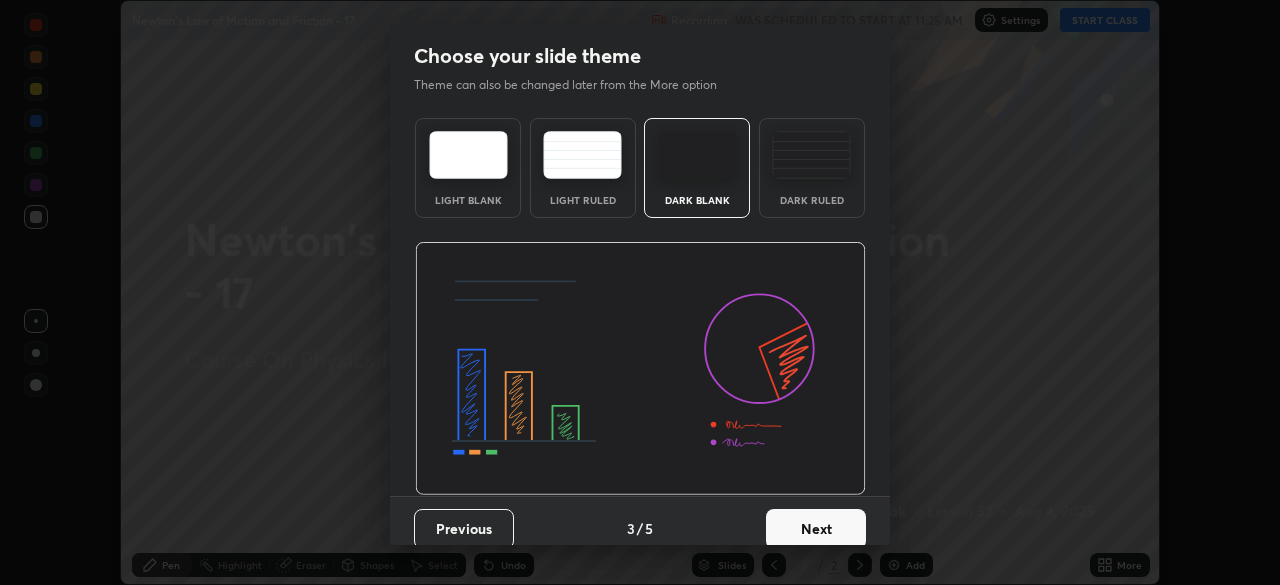 click on "Next" at bounding box center [816, 529] 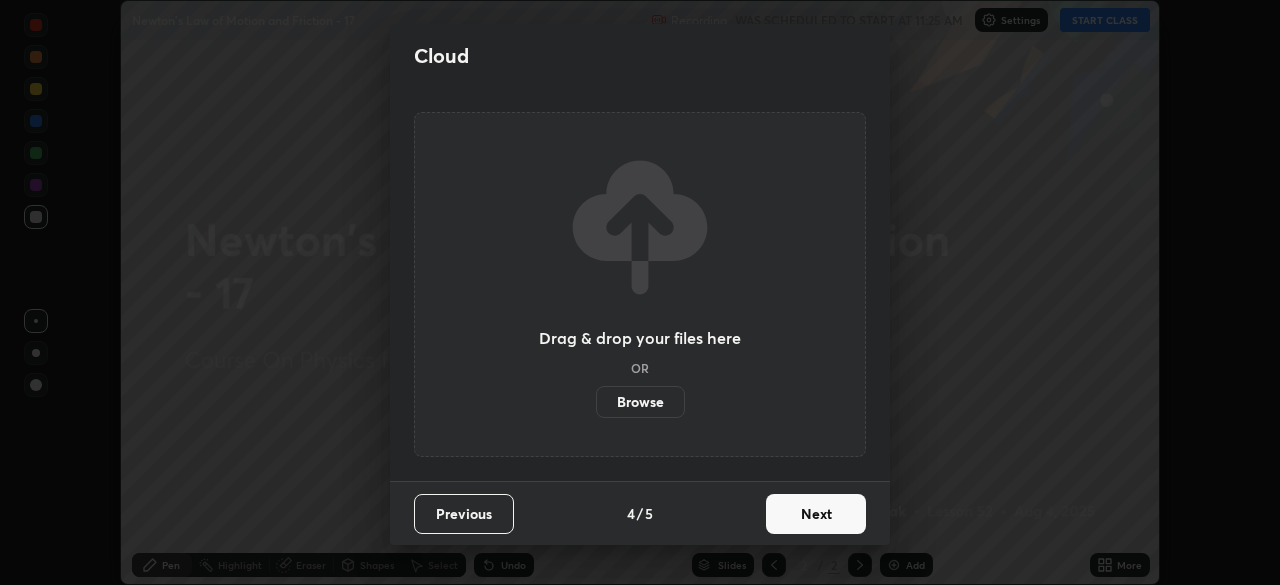 click on "Next" at bounding box center (816, 514) 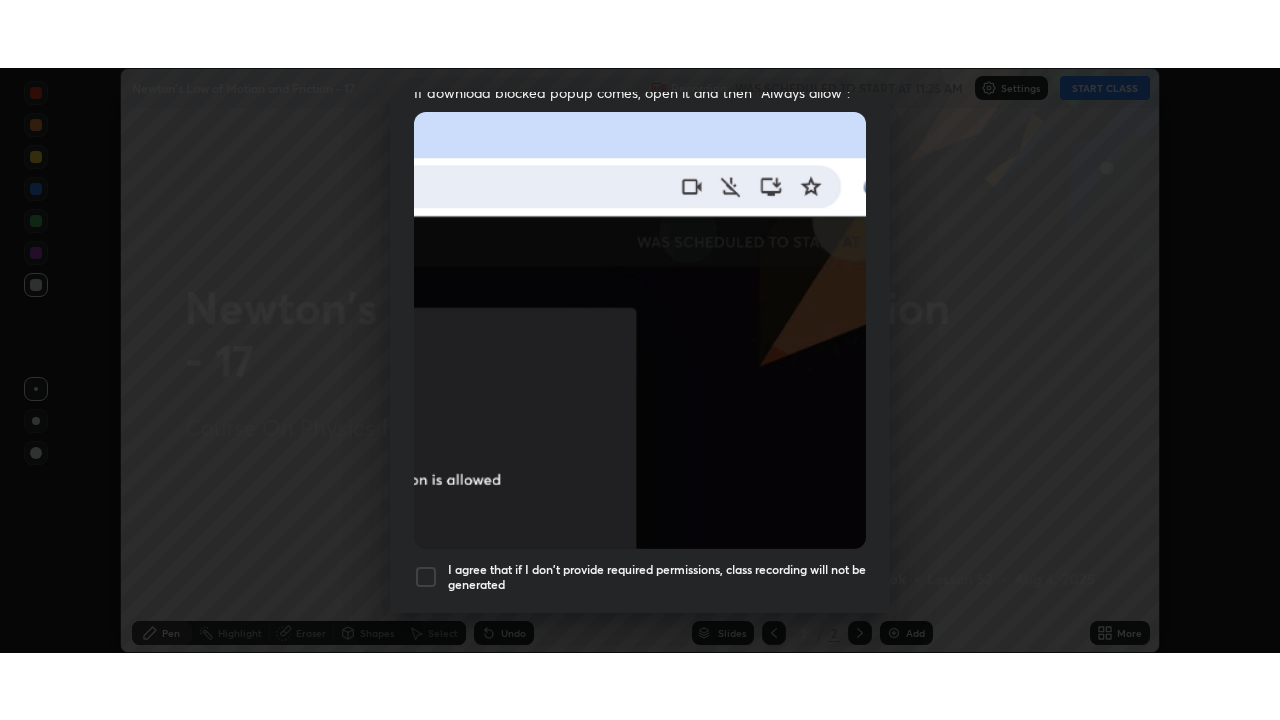 scroll, scrollTop: 479, scrollLeft: 0, axis: vertical 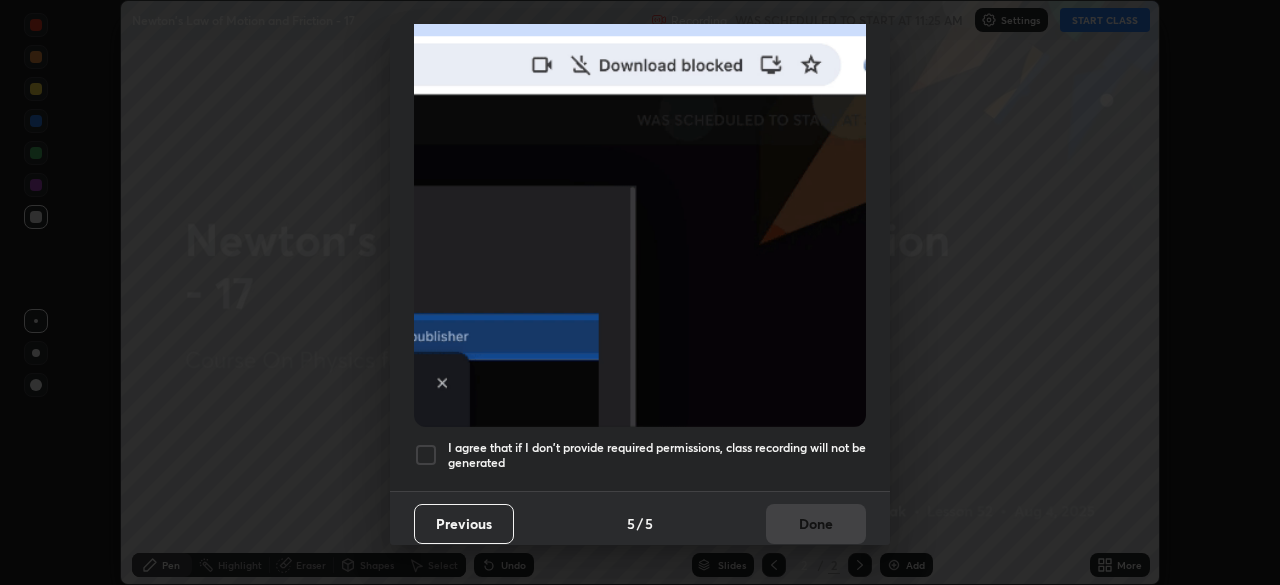 click on "I agree that if I don't provide required permissions, class recording will not be generated" at bounding box center (657, 455) 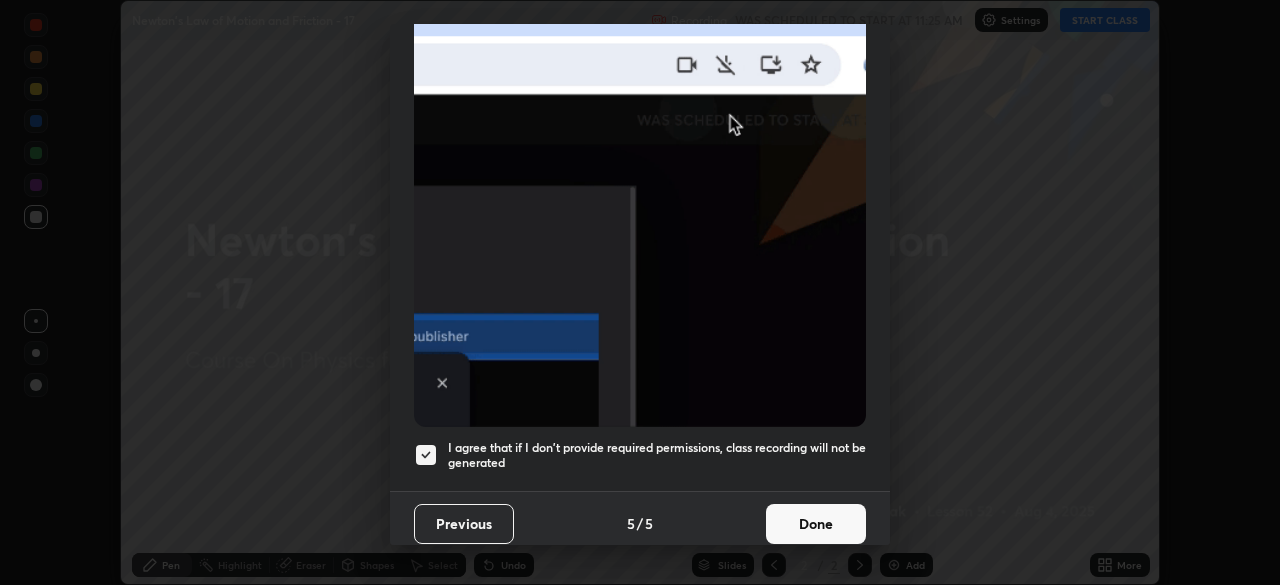 click on "Done" at bounding box center [816, 524] 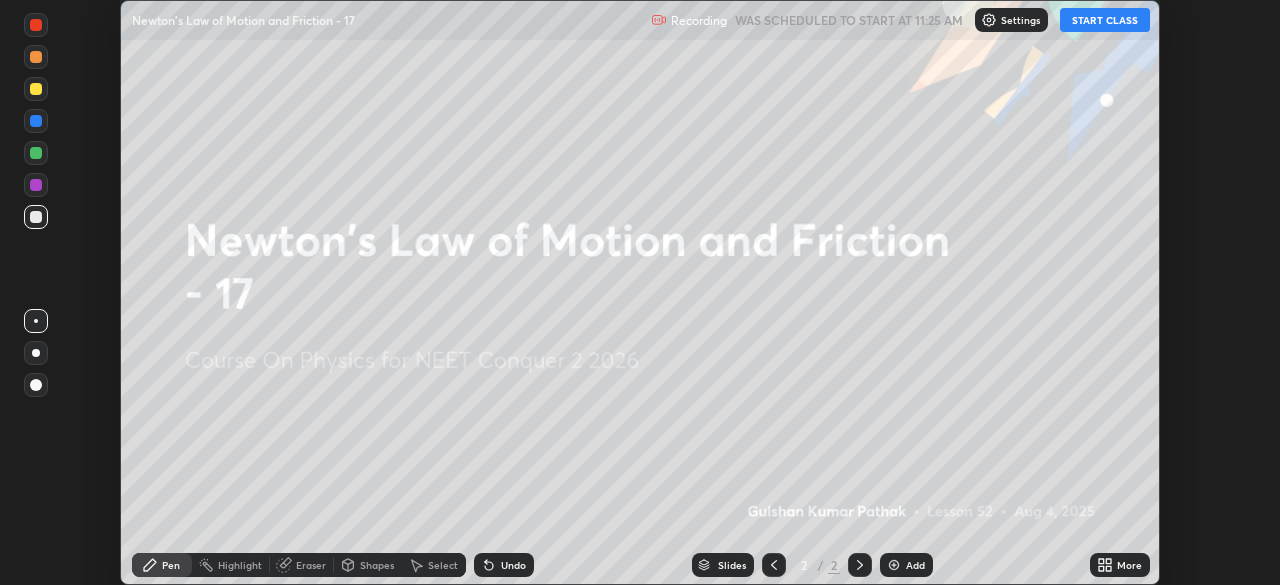 click 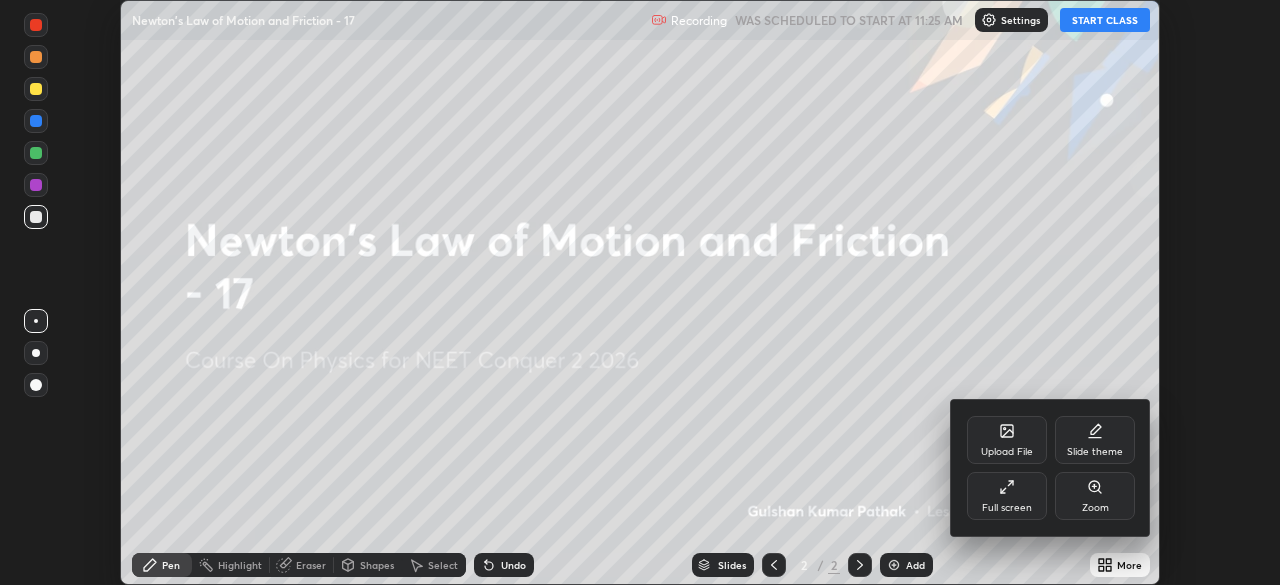 click on "Full screen" at bounding box center [1007, 496] 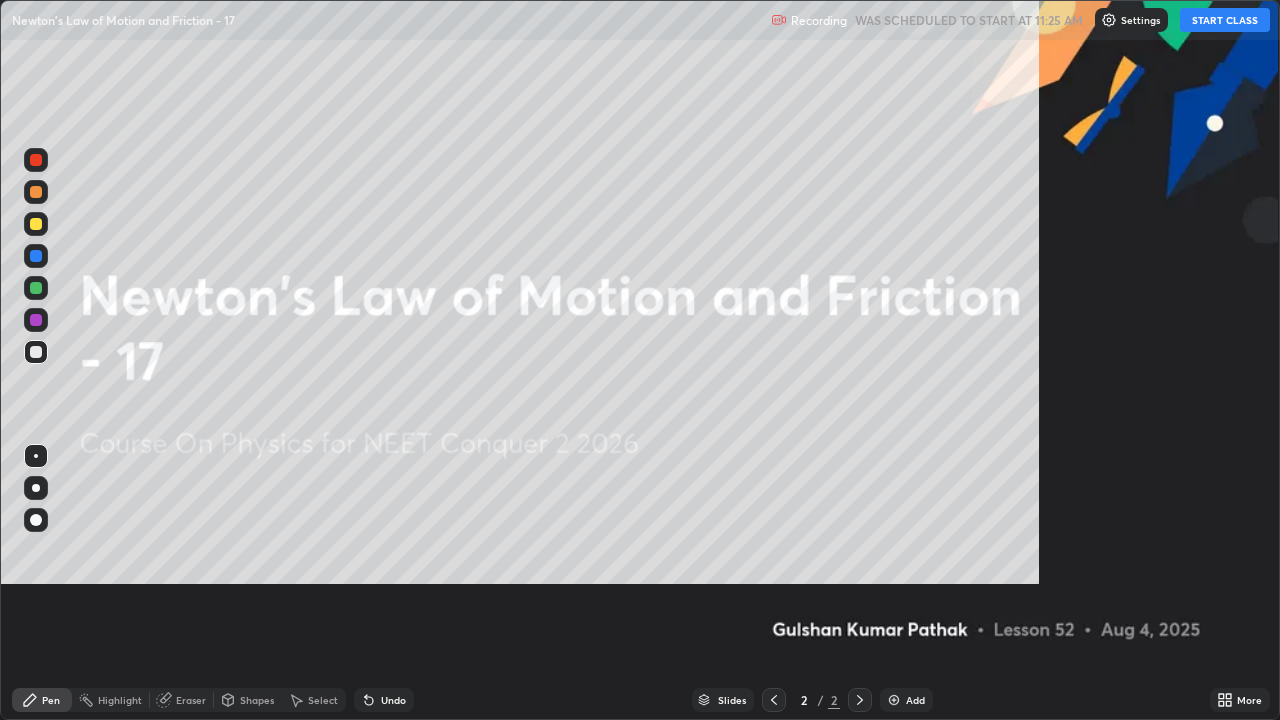 scroll, scrollTop: 99280, scrollLeft: 98720, axis: both 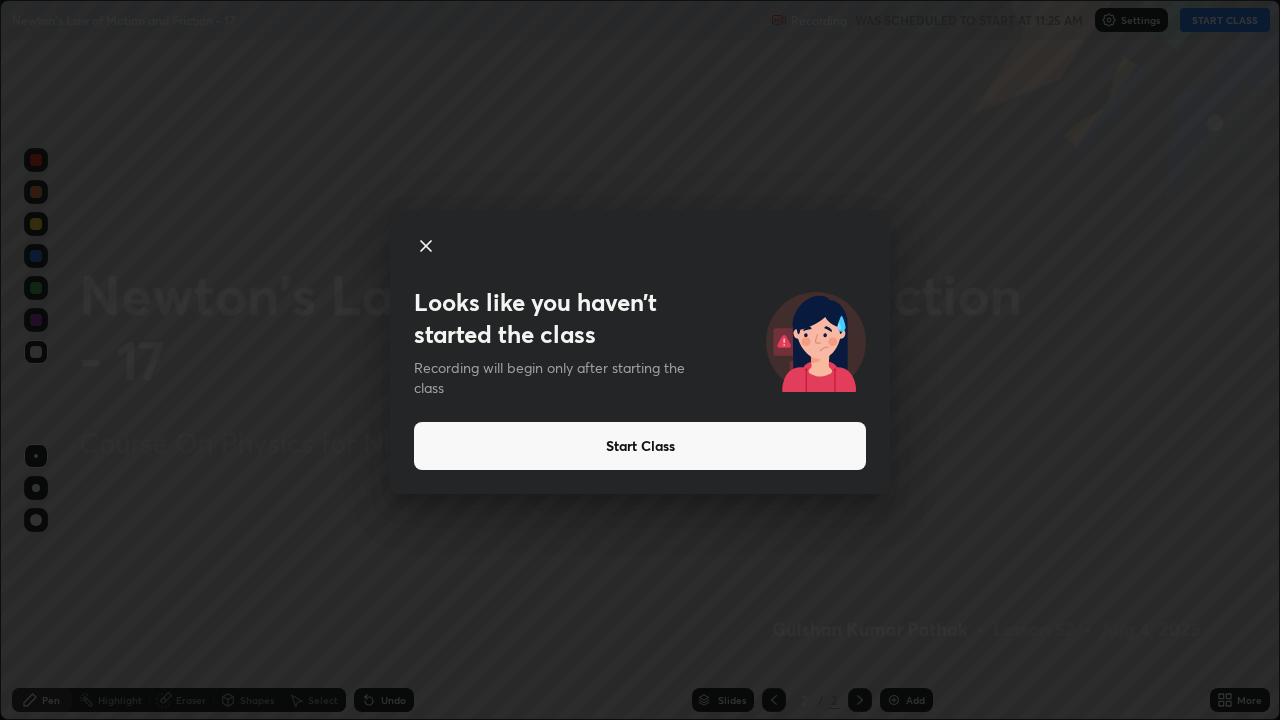 click on "Looks like you haven’t started the class Recording will begin only after starting the class Start Class" at bounding box center (640, 360) 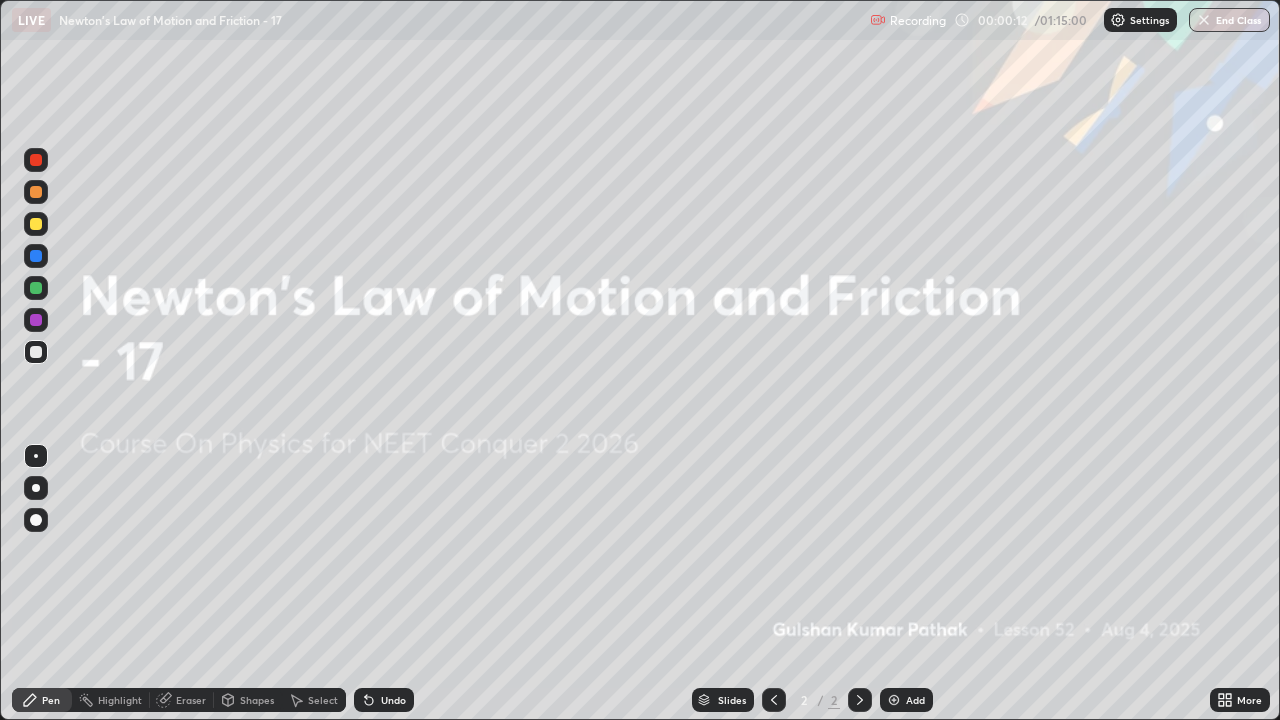 click on "Slides 2 / 2 Add" at bounding box center (812, 700) 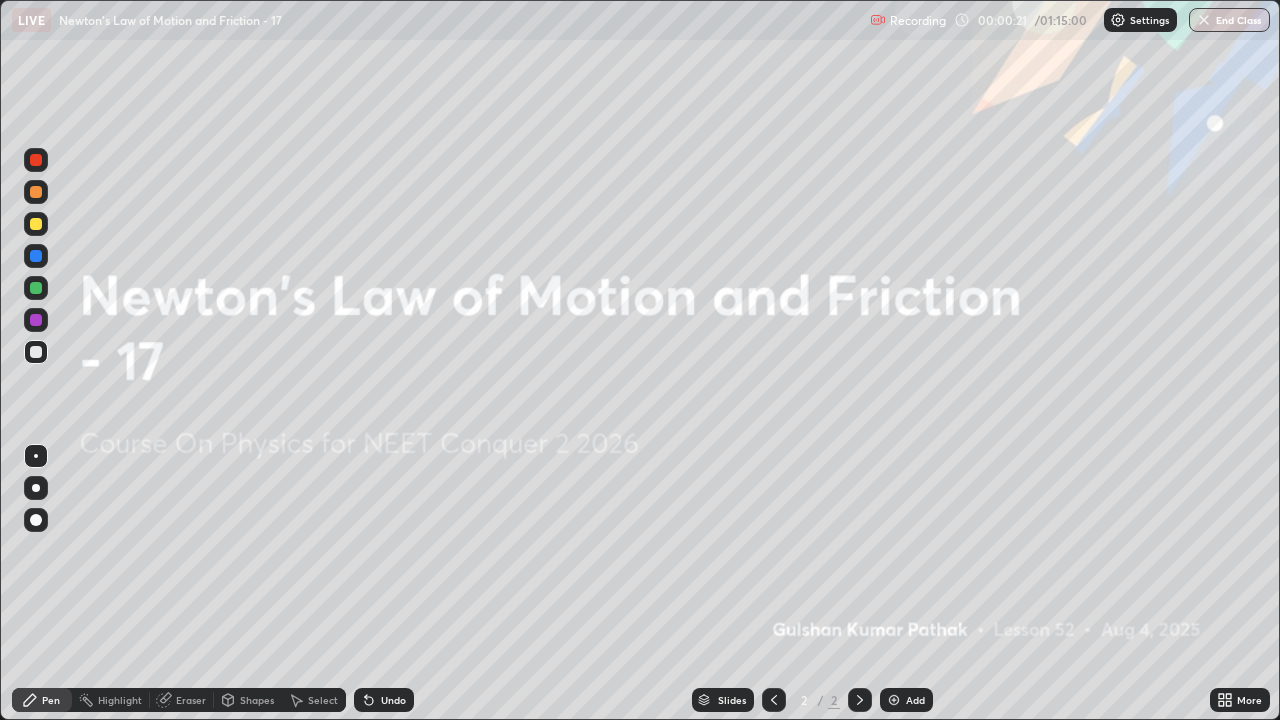 click on "Slides 2 / 2 Add" at bounding box center [812, 700] 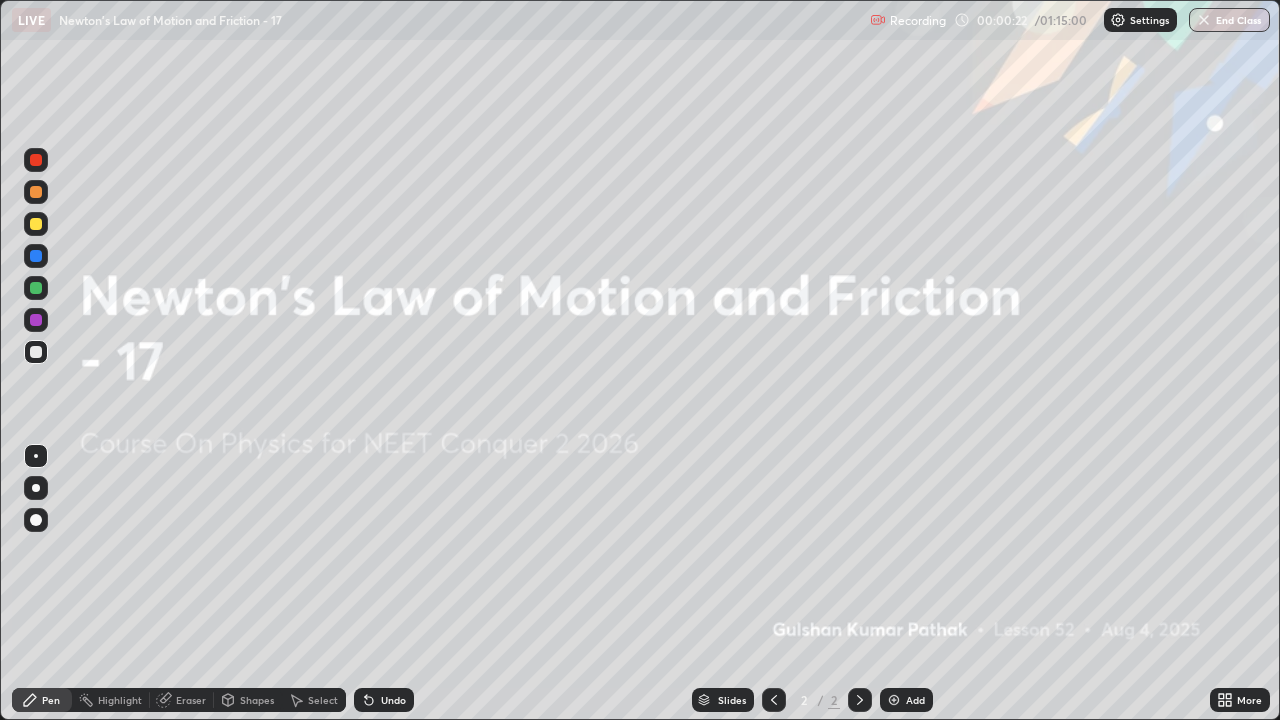 click on "2 / 2" at bounding box center (817, 700) 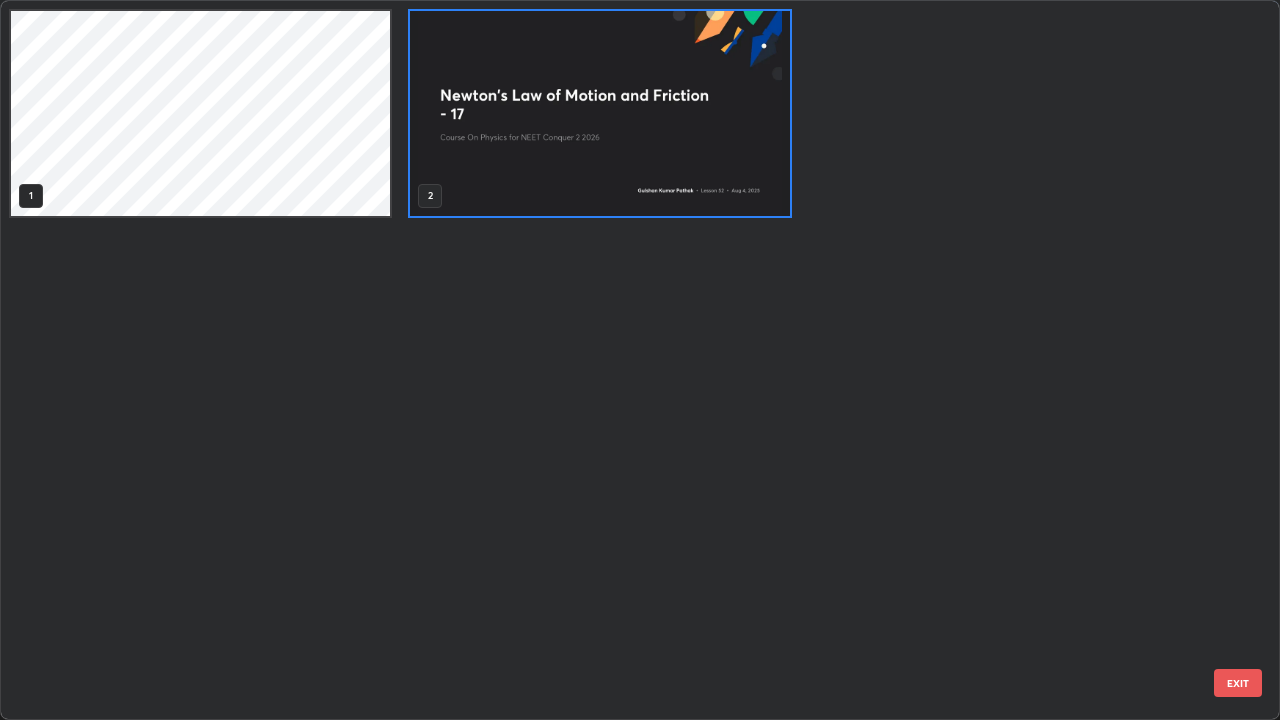 click on "1 2" at bounding box center (622, 360) 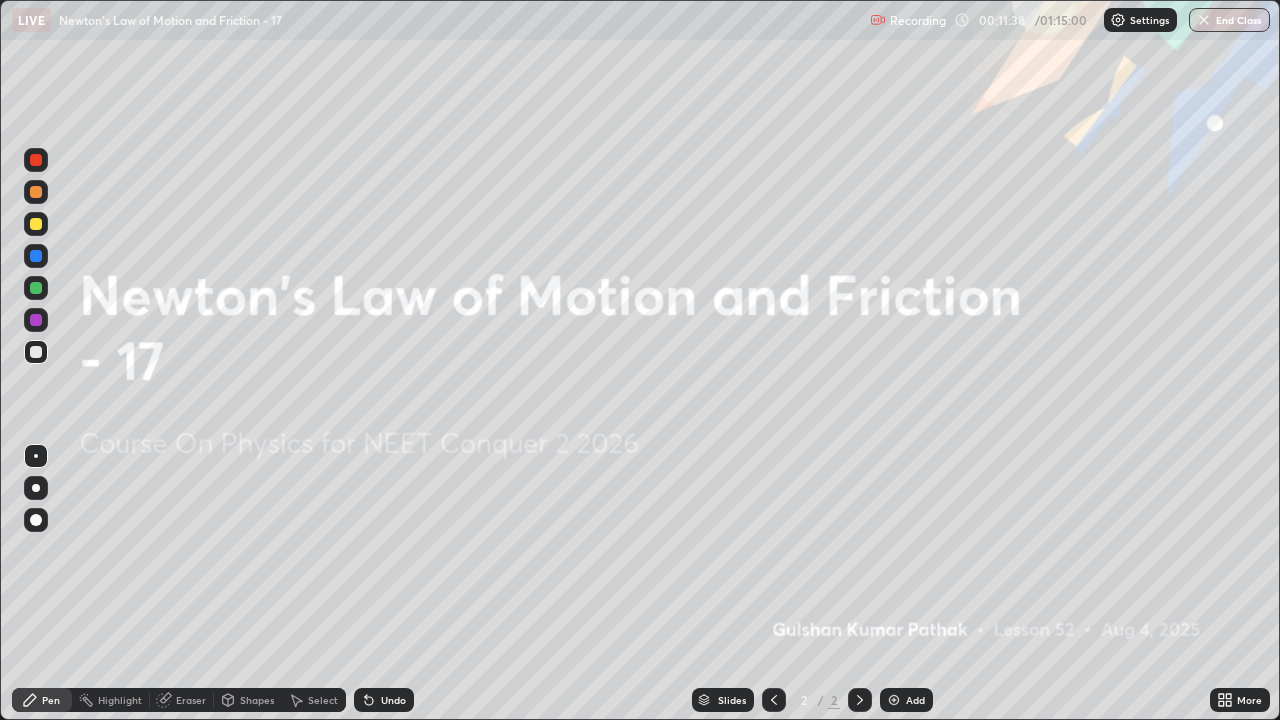 click on "Add" at bounding box center (915, 700) 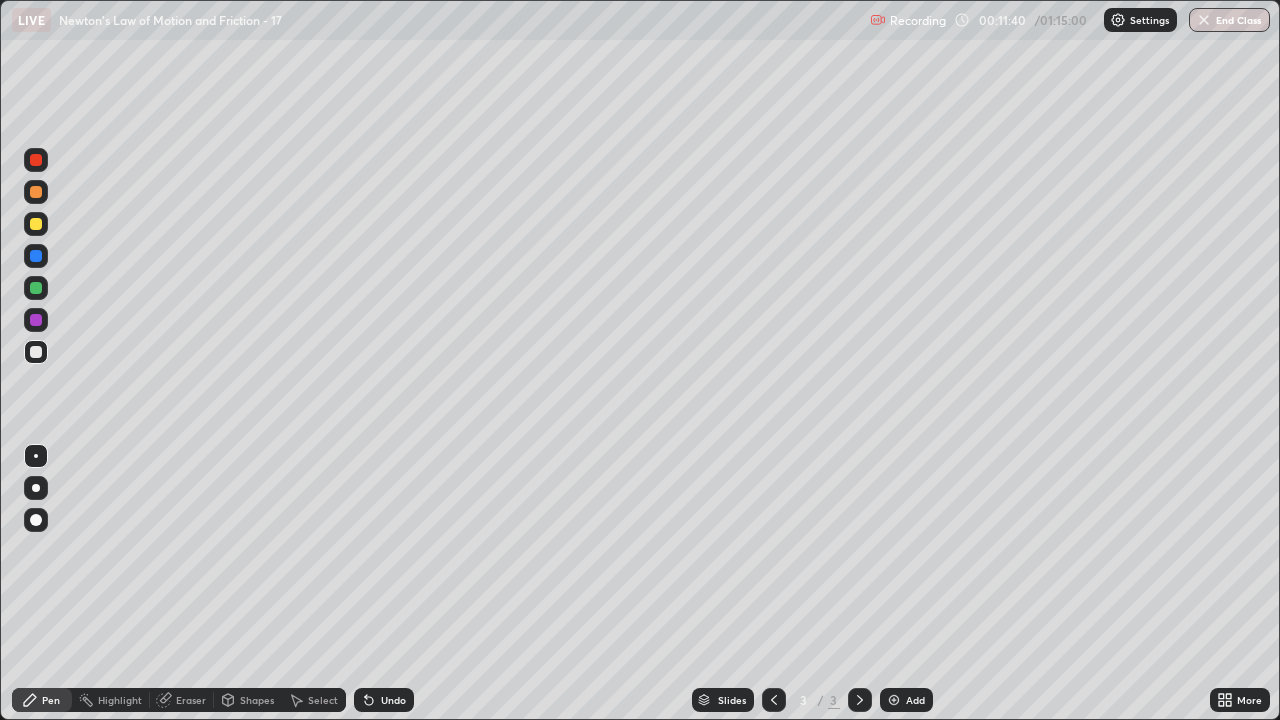 click at bounding box center (36, 520) 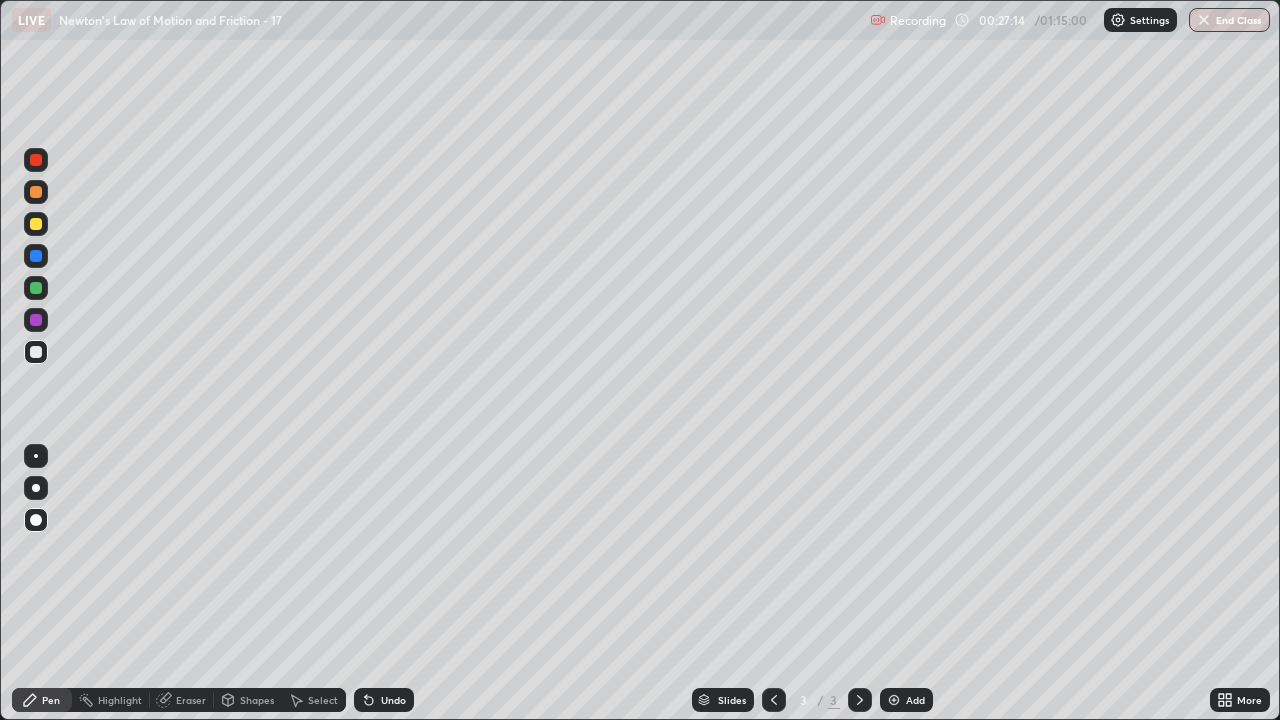 click on "Add" at bounding box center [915, 700] 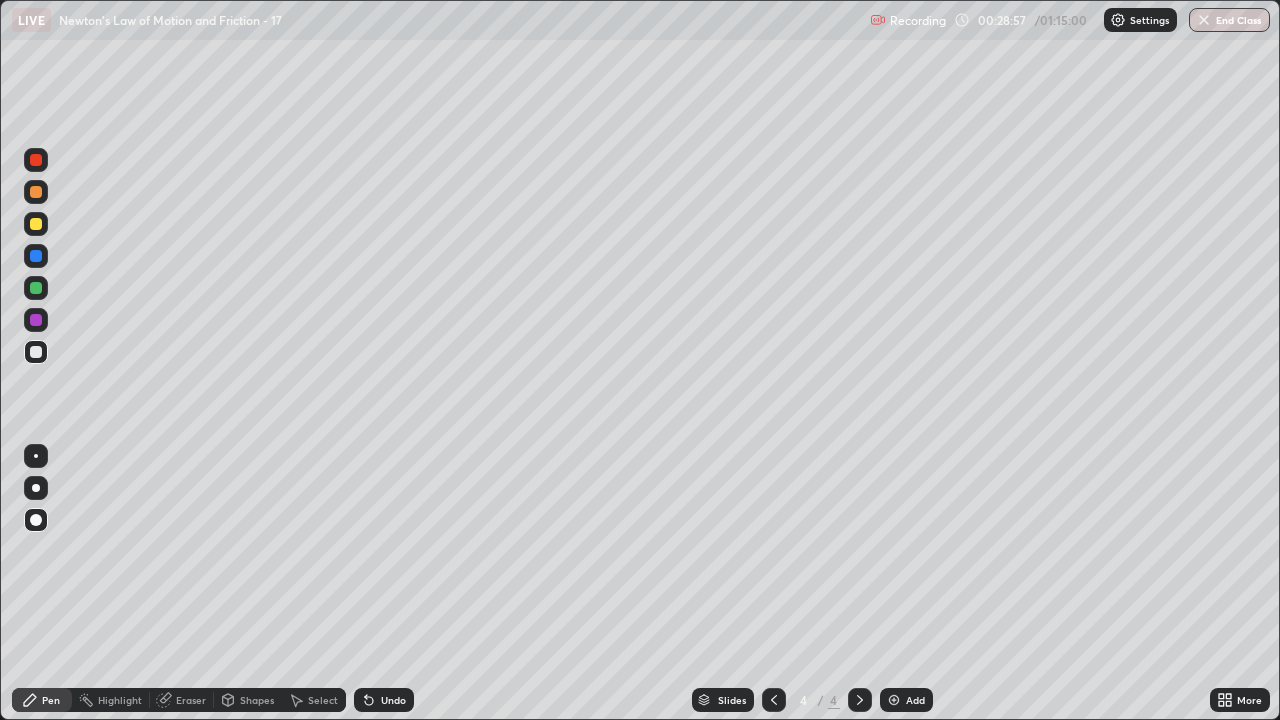 click on "Shapes" at bounding box center [257, 700] 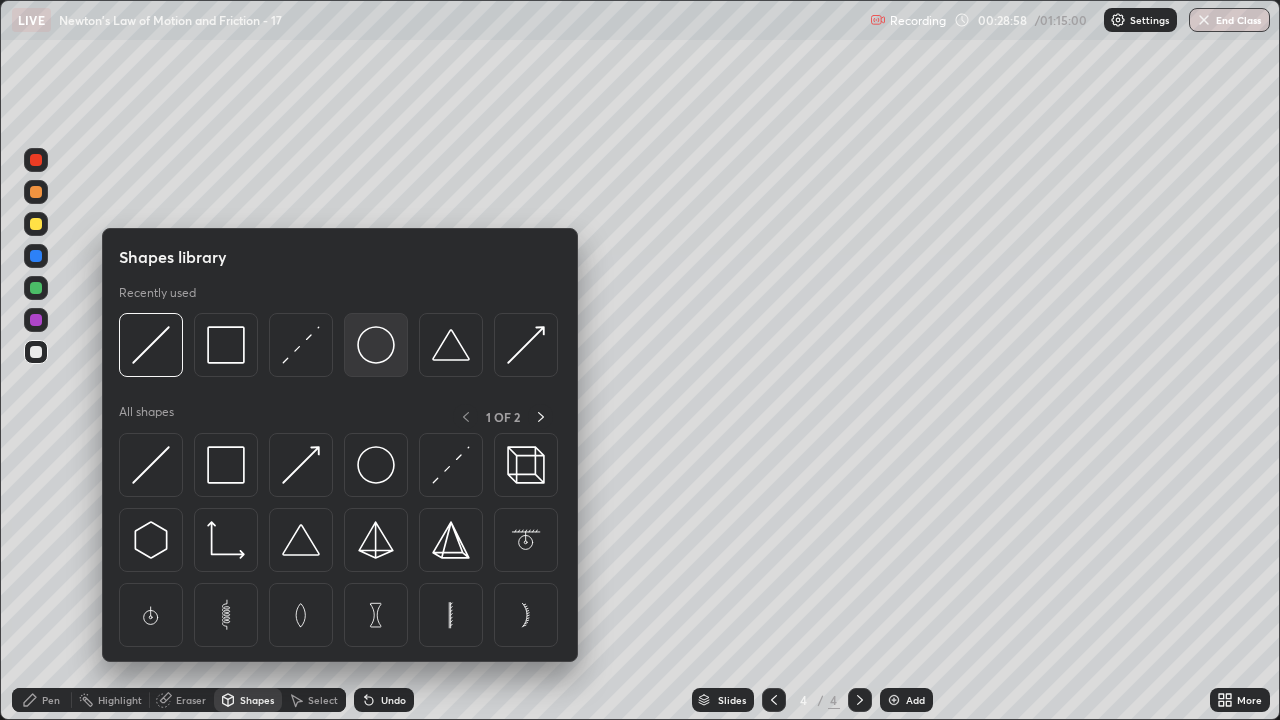 click at bounding box center (376, 345) 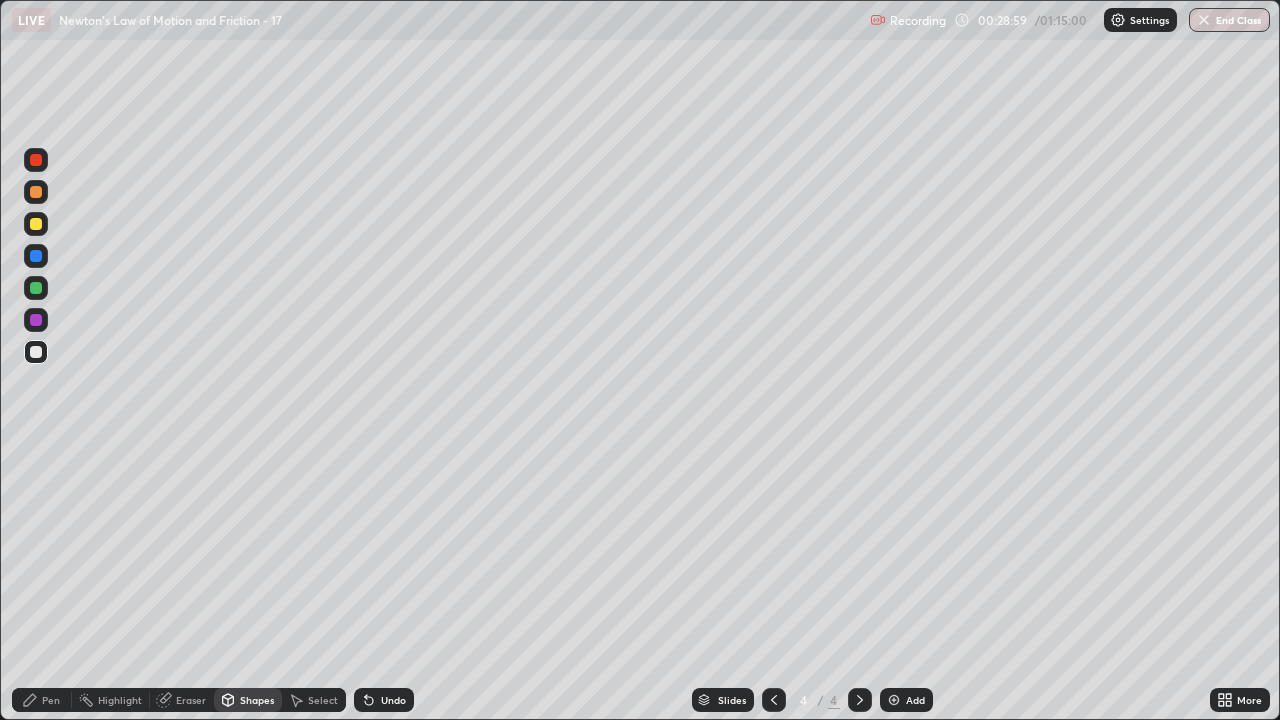 click on "Pen" at bounding box center [42, 700] 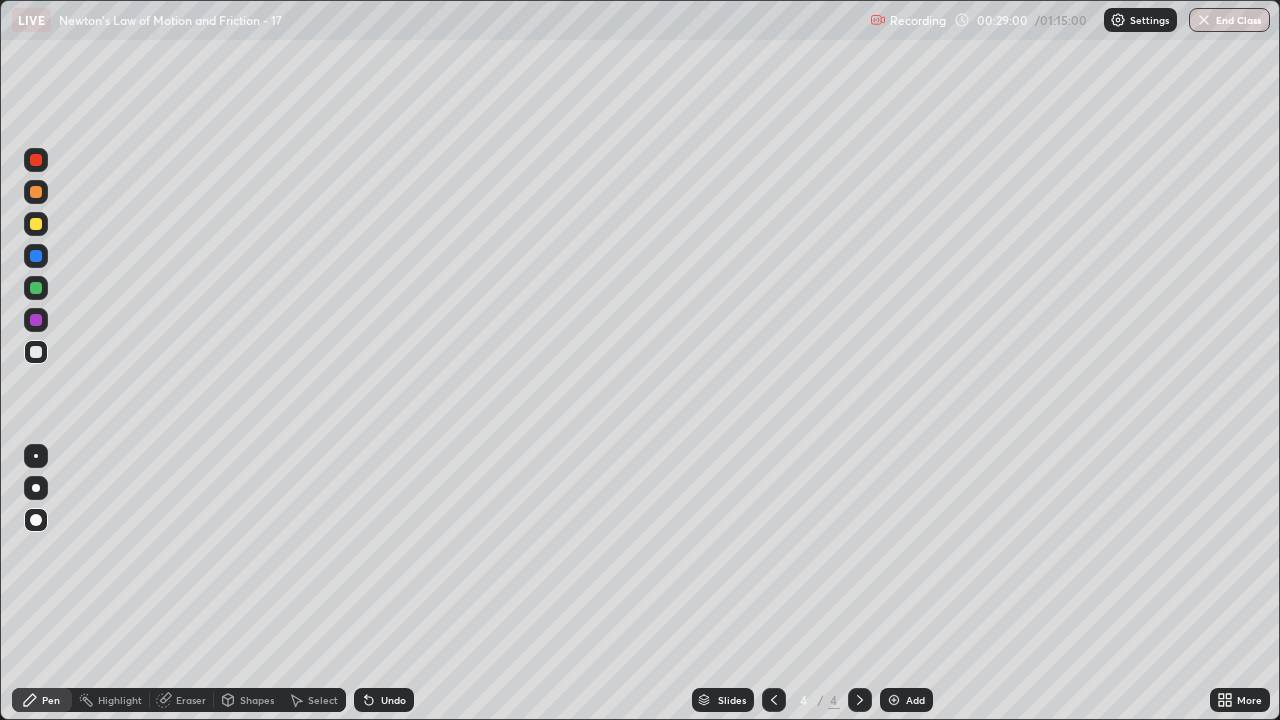 click on "Shapes" at bounding box center (248, 700) 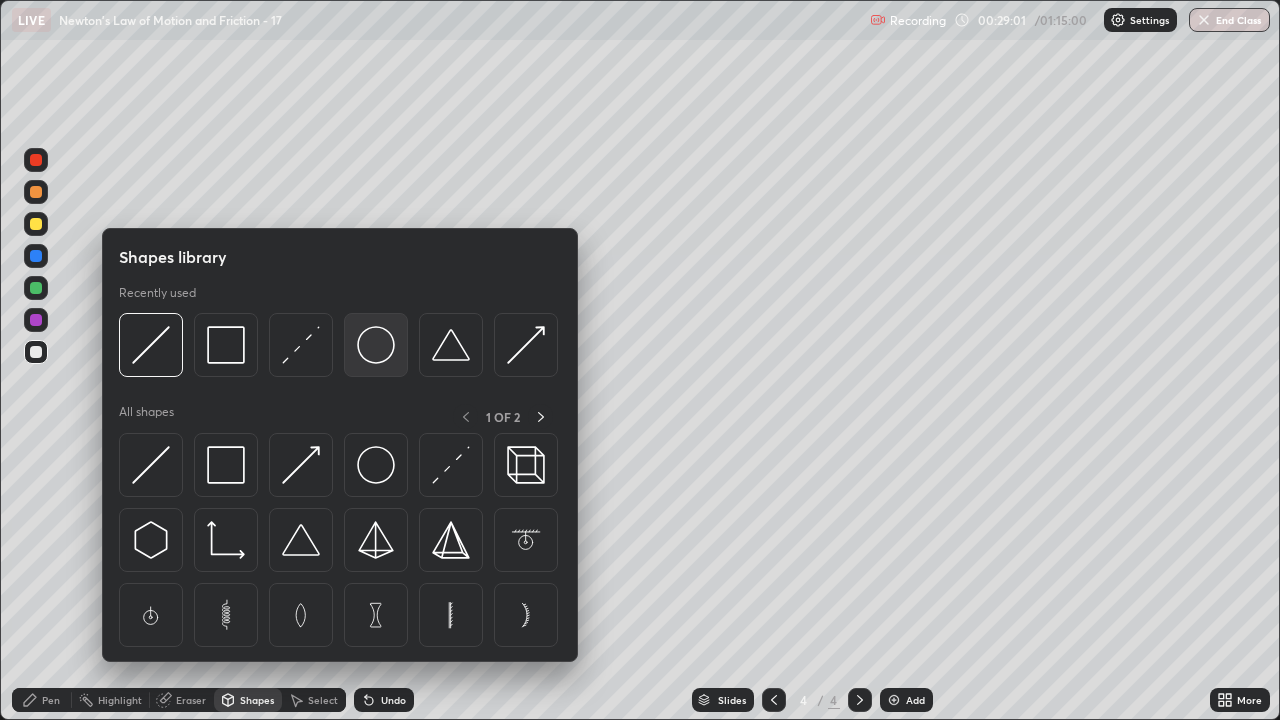 click at bounding box center [376, 345] 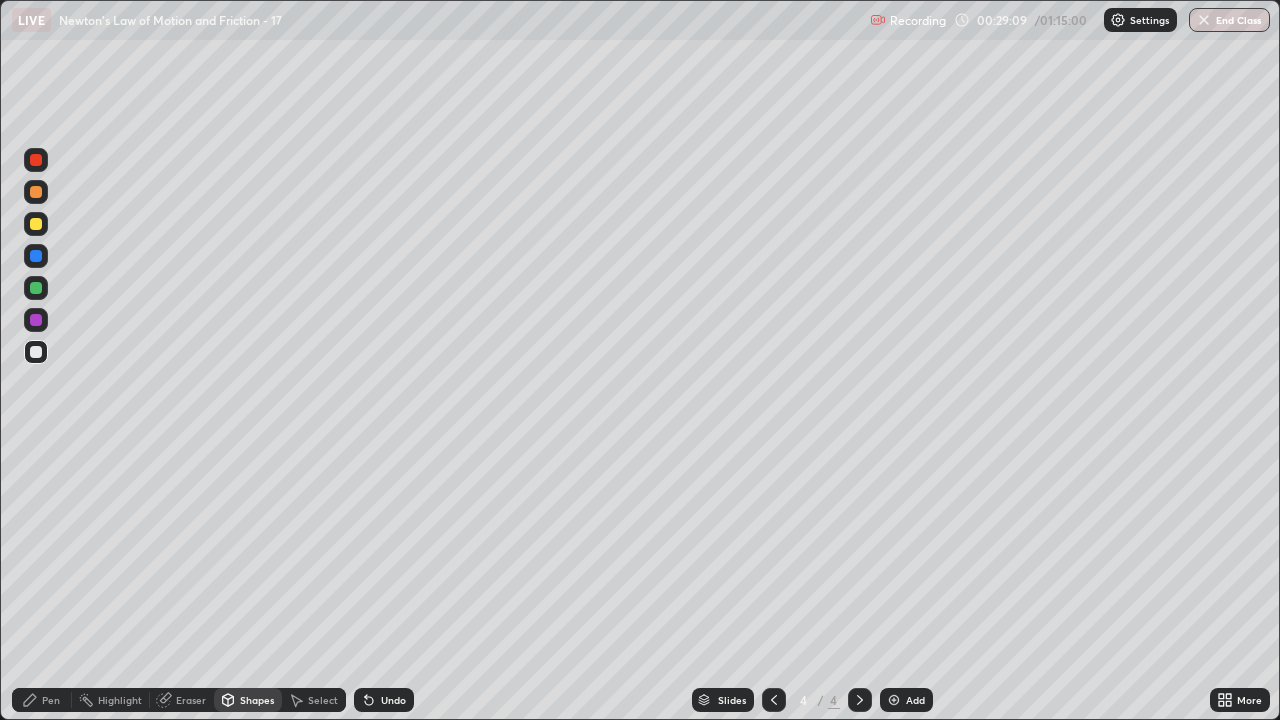 click on "Pen" at bounding box center [51, 700] 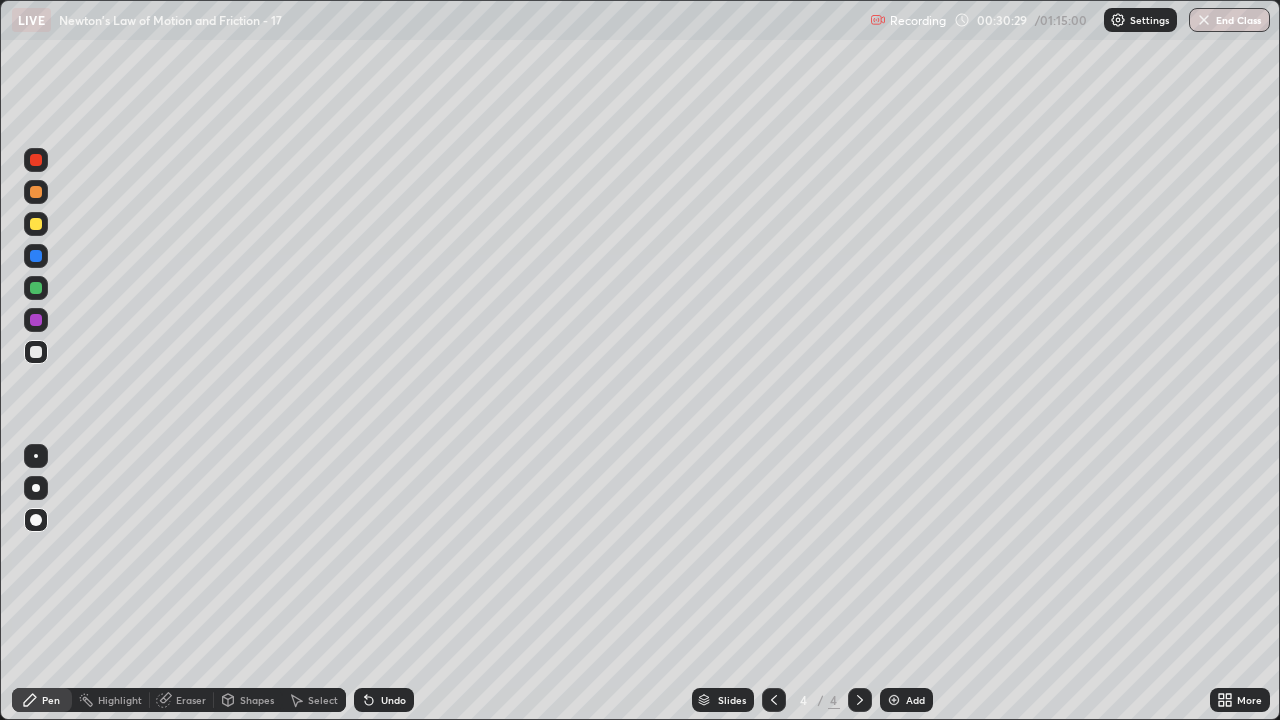 click on "Shapes" at bounding box center (248, 700) 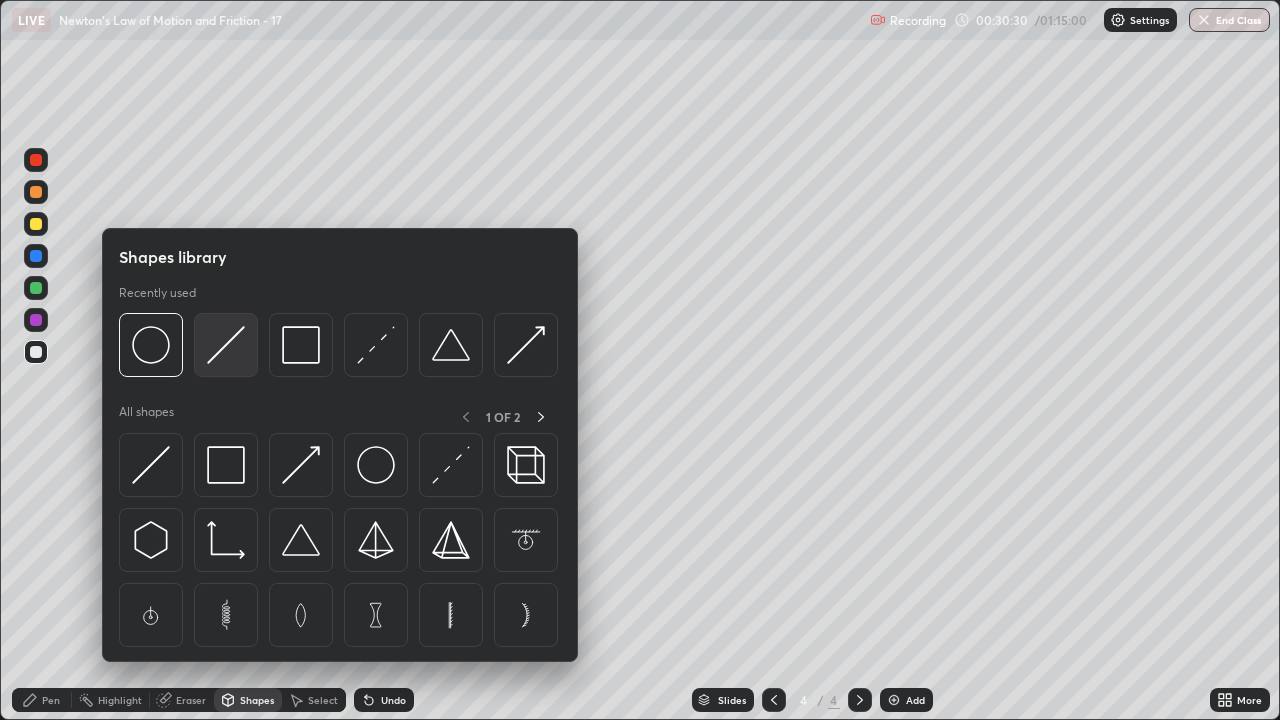click at bounding box center (226, 345) 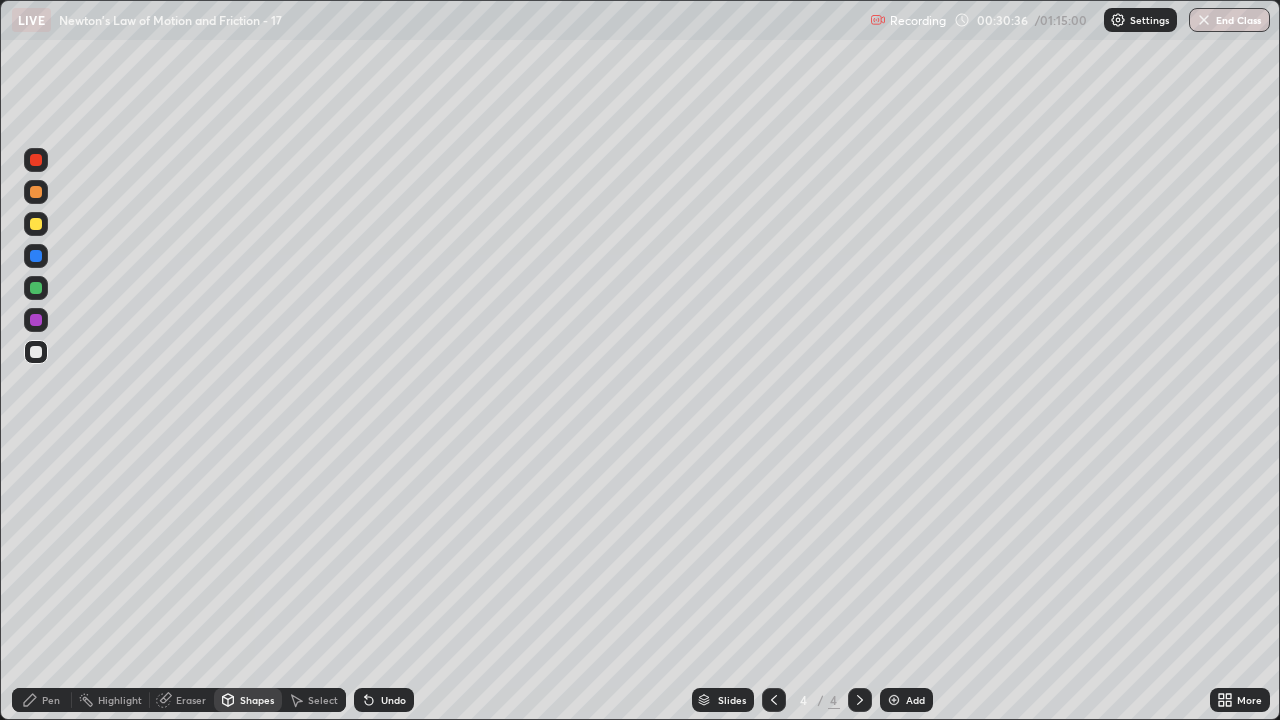 click on "Pen" at bounding box center [42, 700] 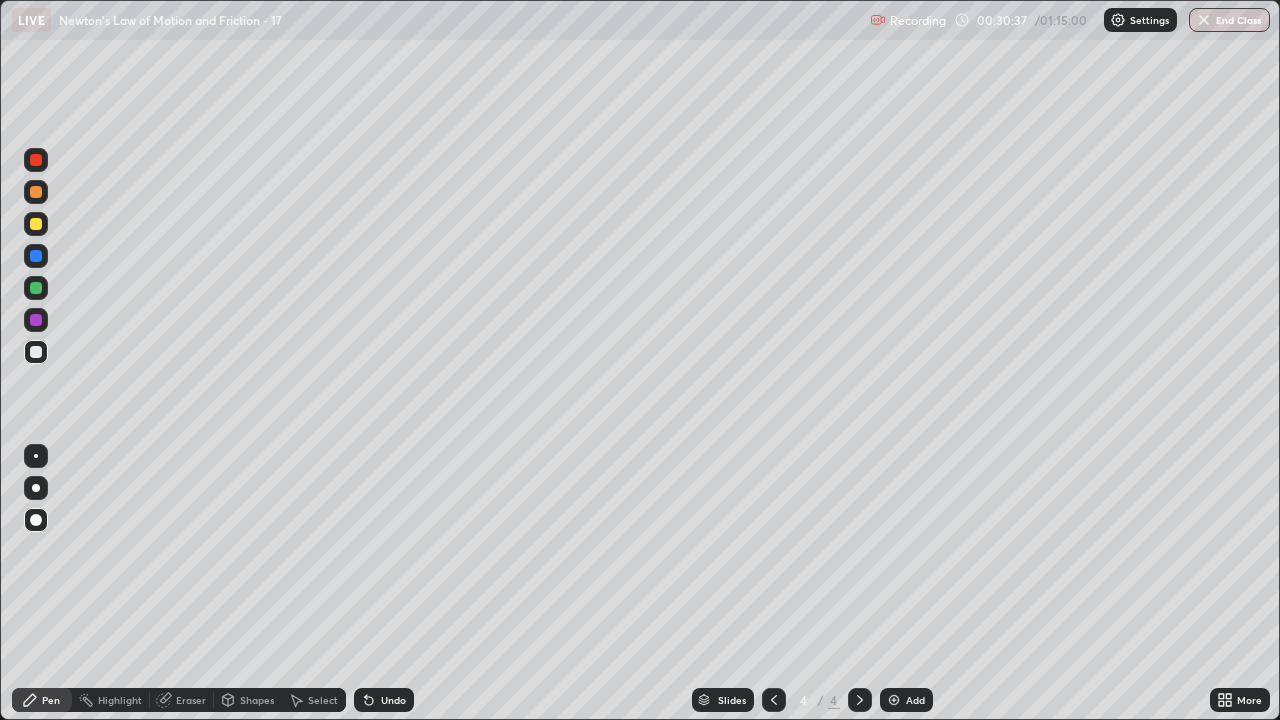 click at bounding box center [36, 320] 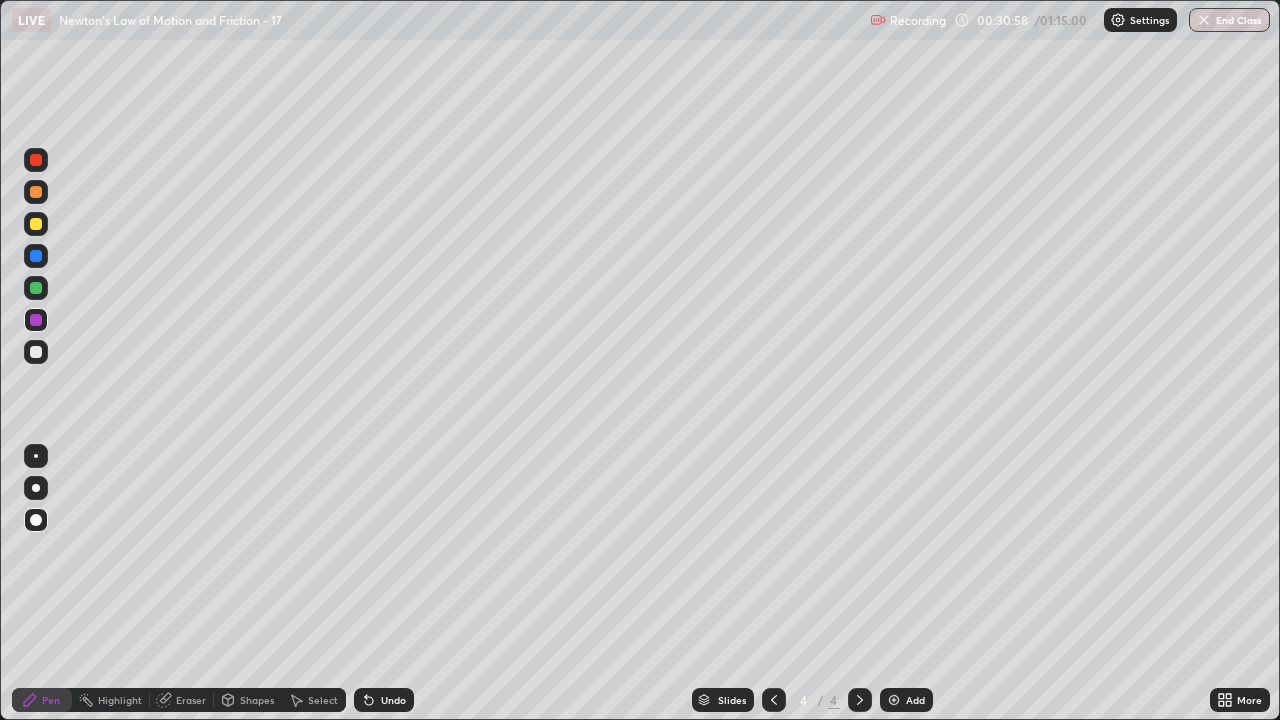 click at bounding box center (36, 288) 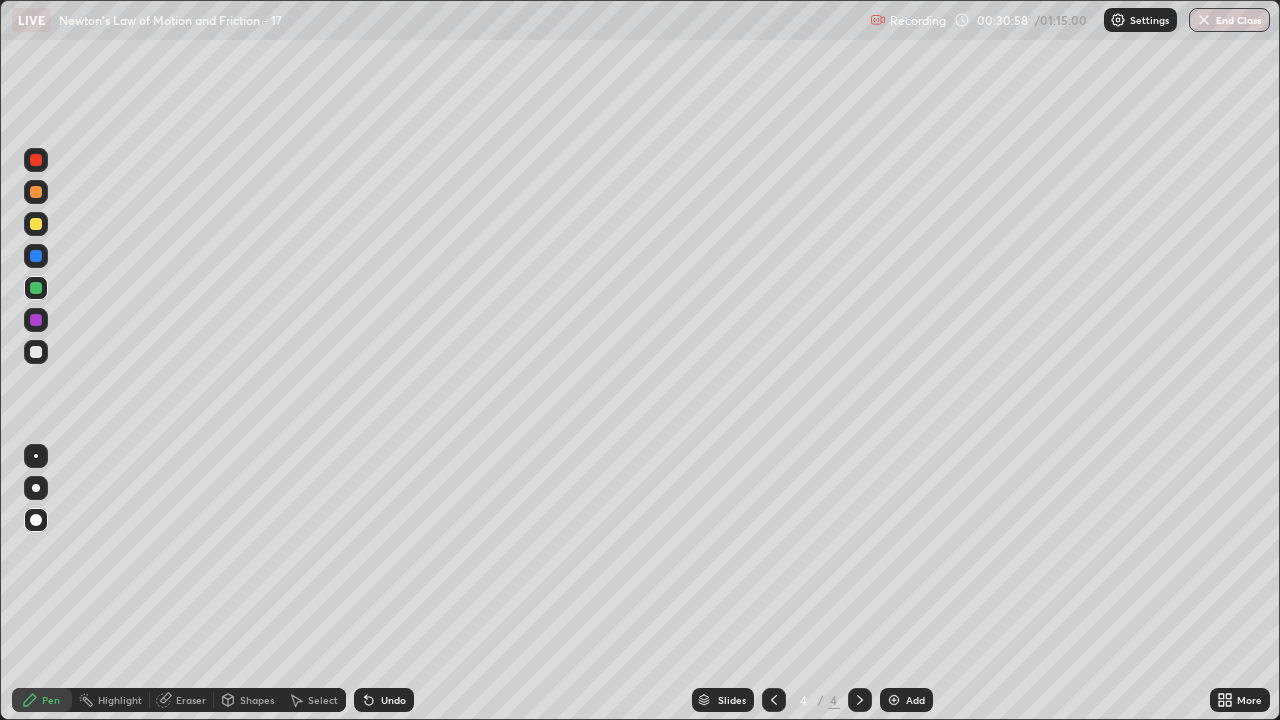 click at bounding box center [36, 256] 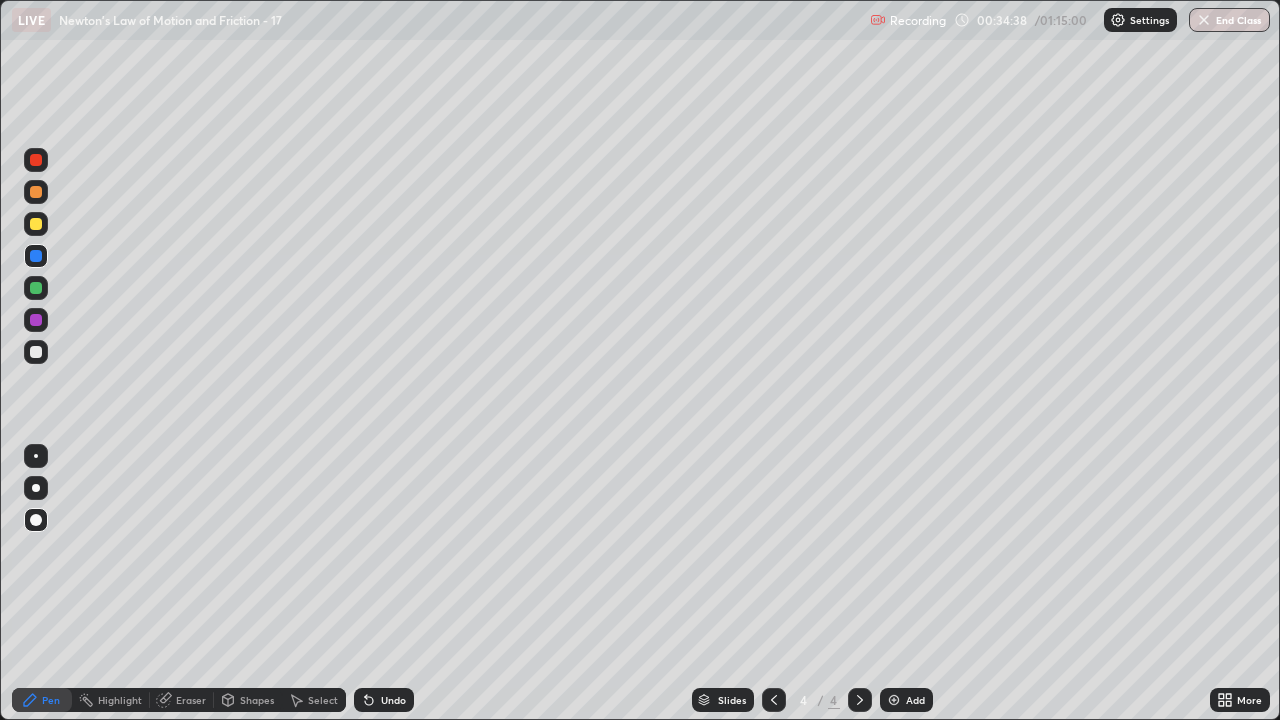 click on "Shapes" at bounding box center (248, 700) 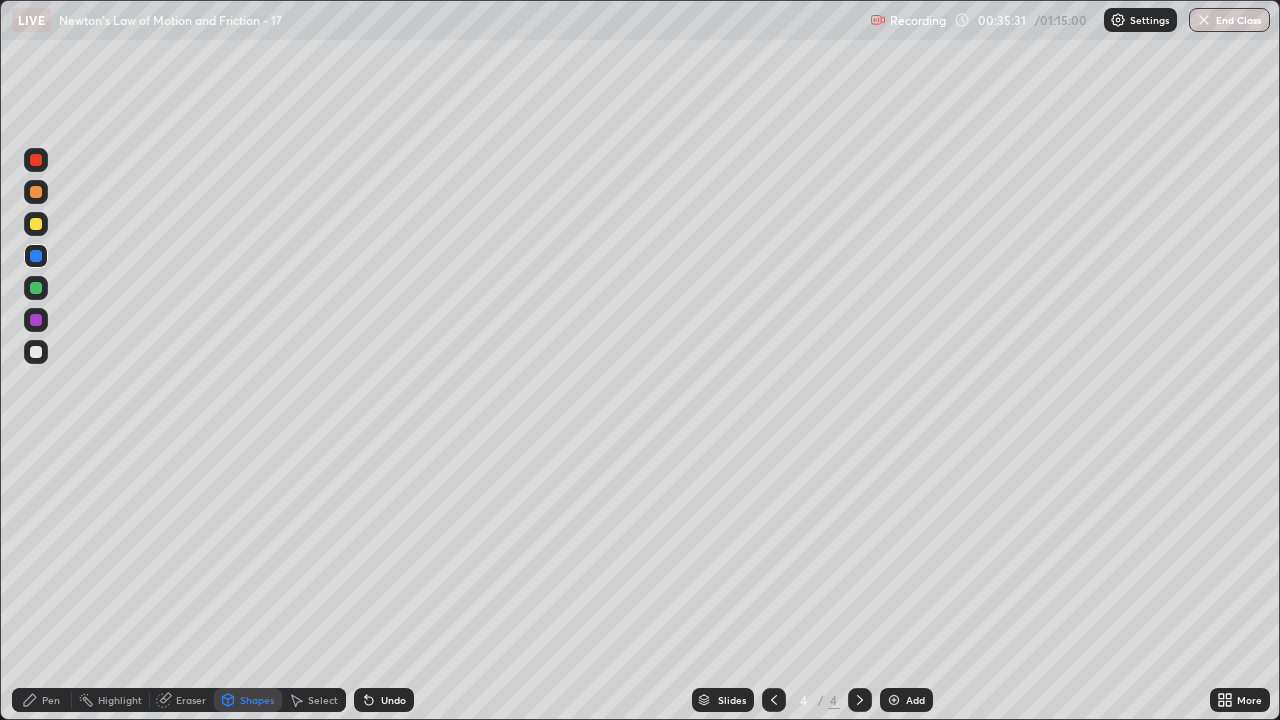 click on "Add" at bounding box center [915, 700] 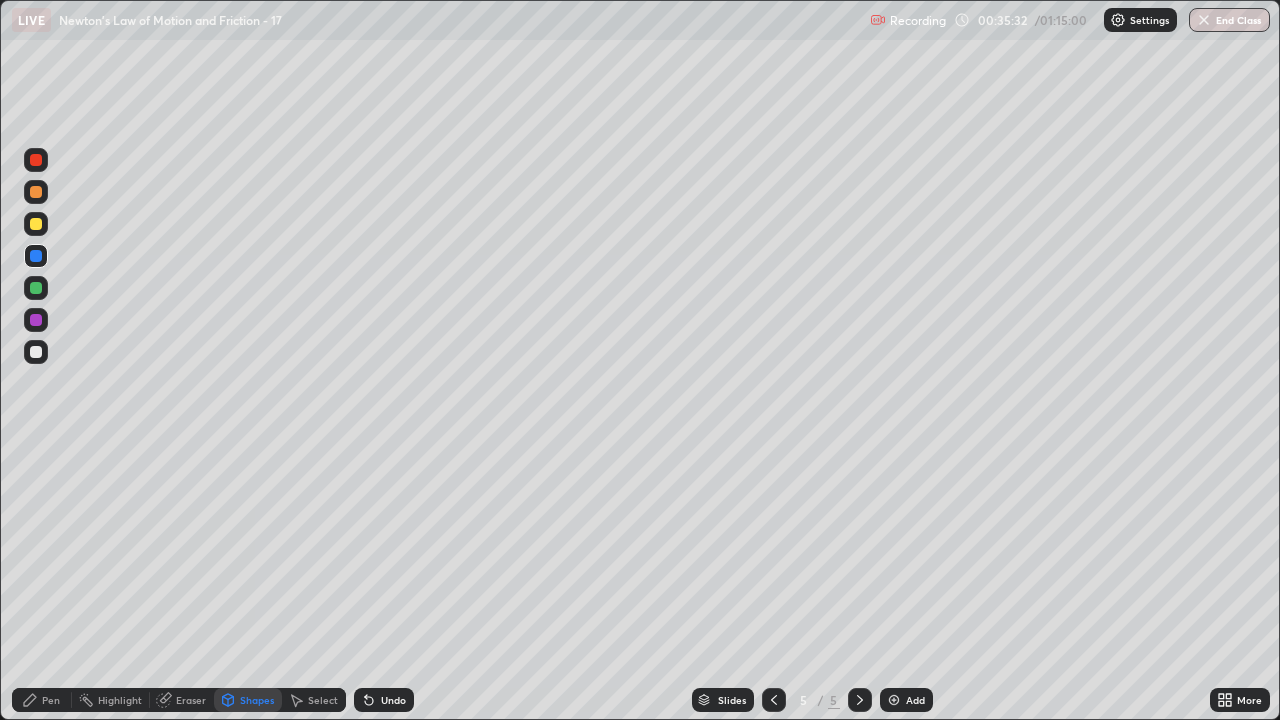 click on "Select" at bounding box center (323, 700) 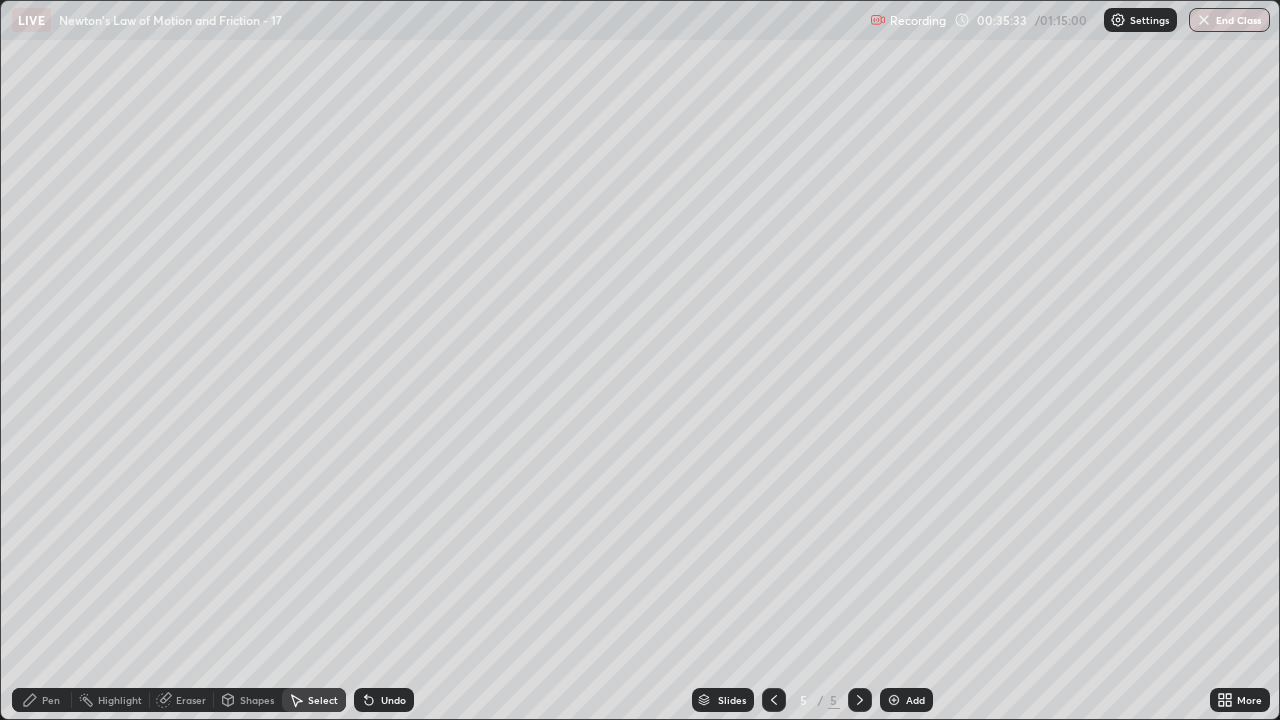 click on "Shapes" at bounding box center [257, 700] 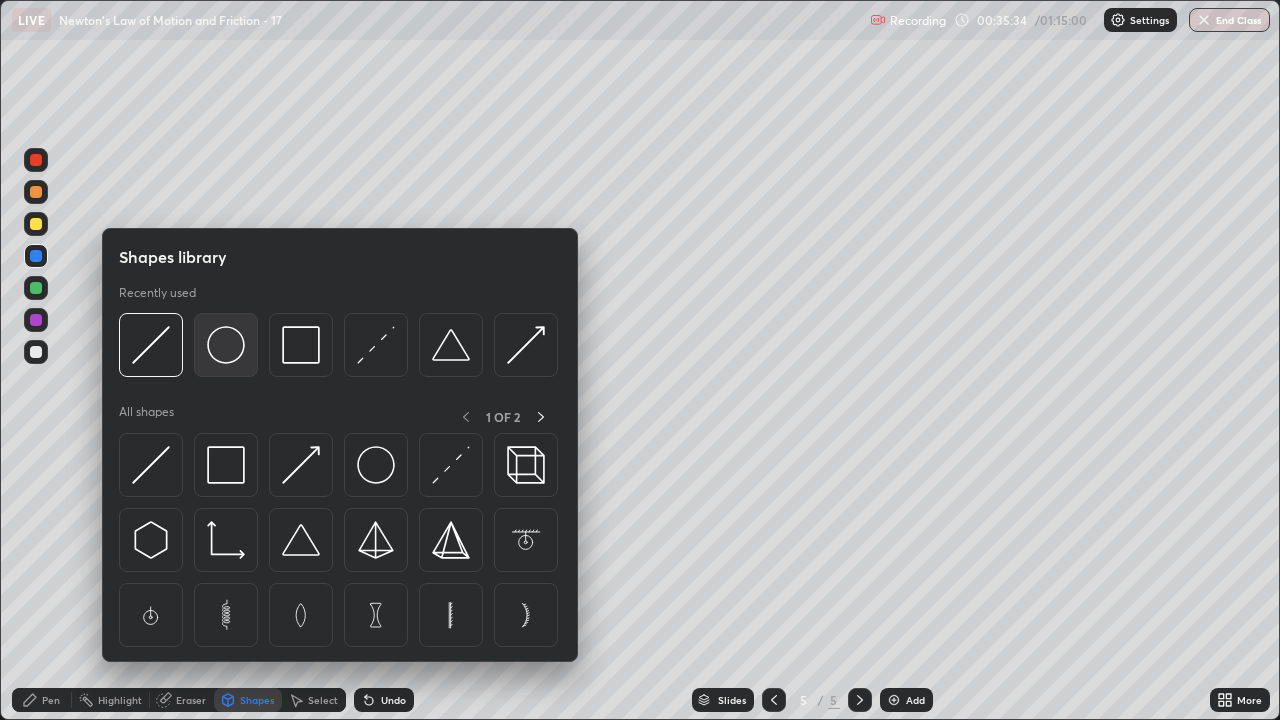 click at bounding box center [226, 345] 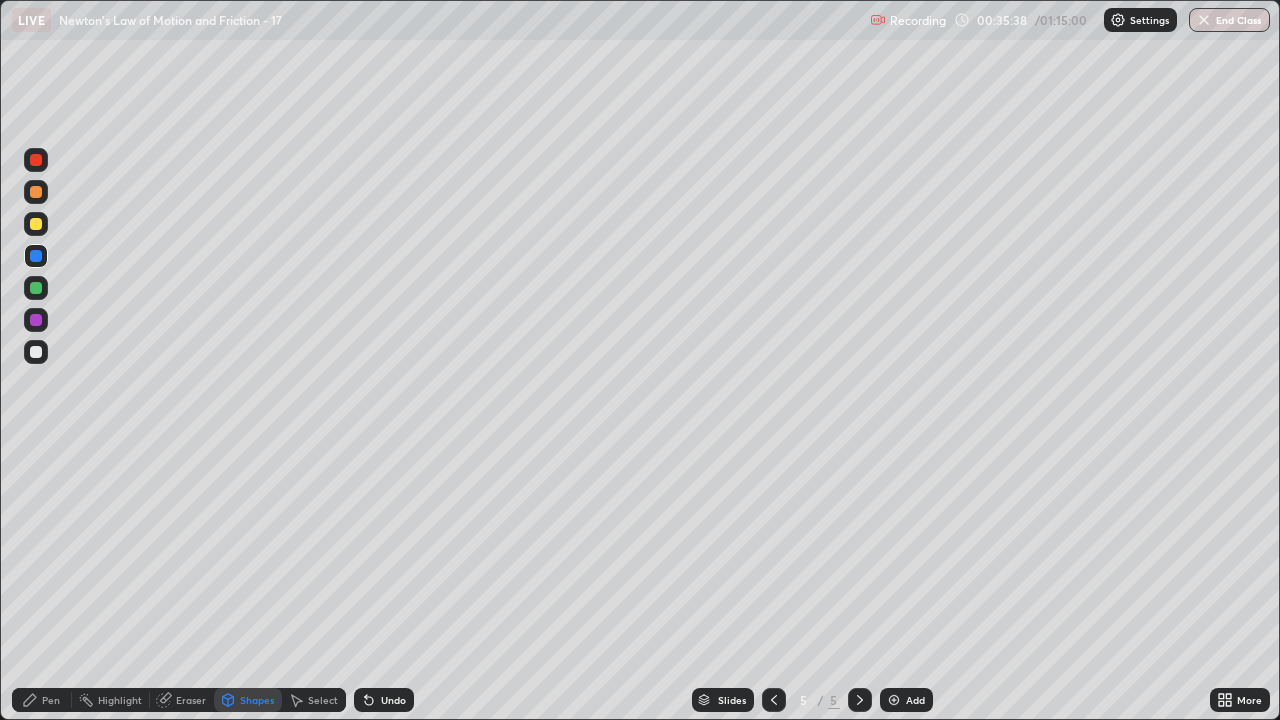 click on "Pen" at bounding box center (42, 700) 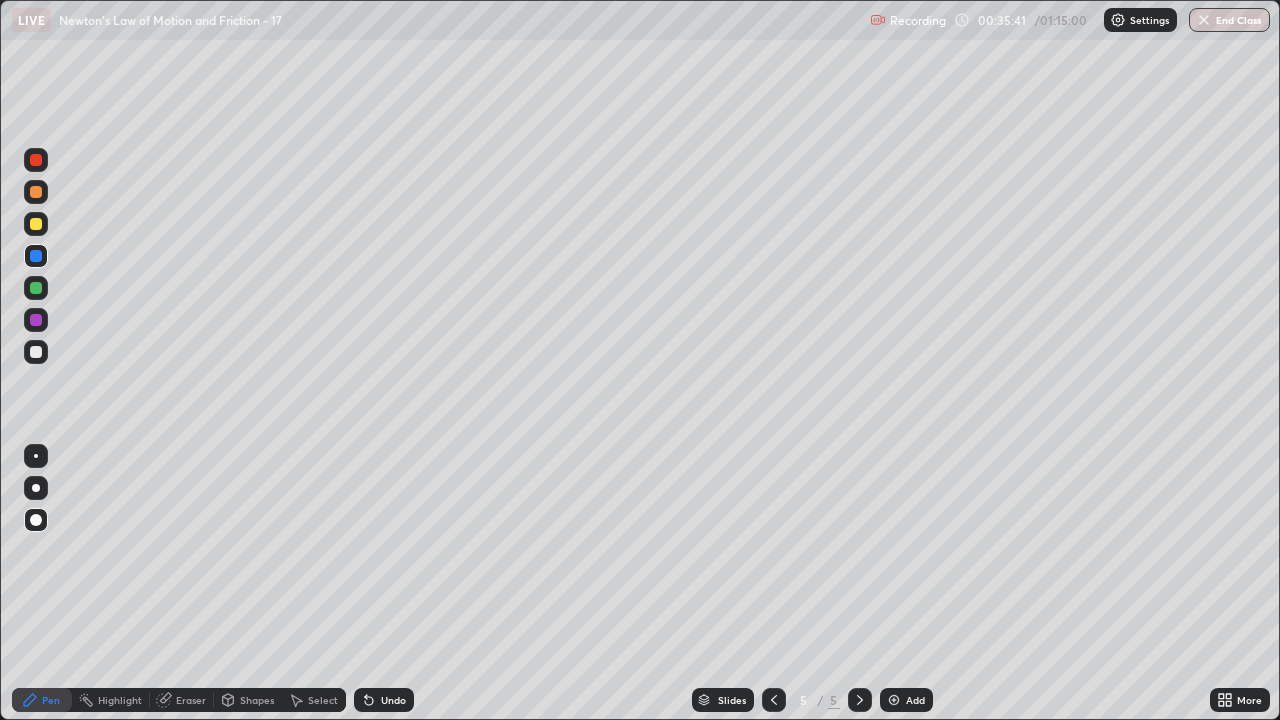 click at bounding box center (36, 352) 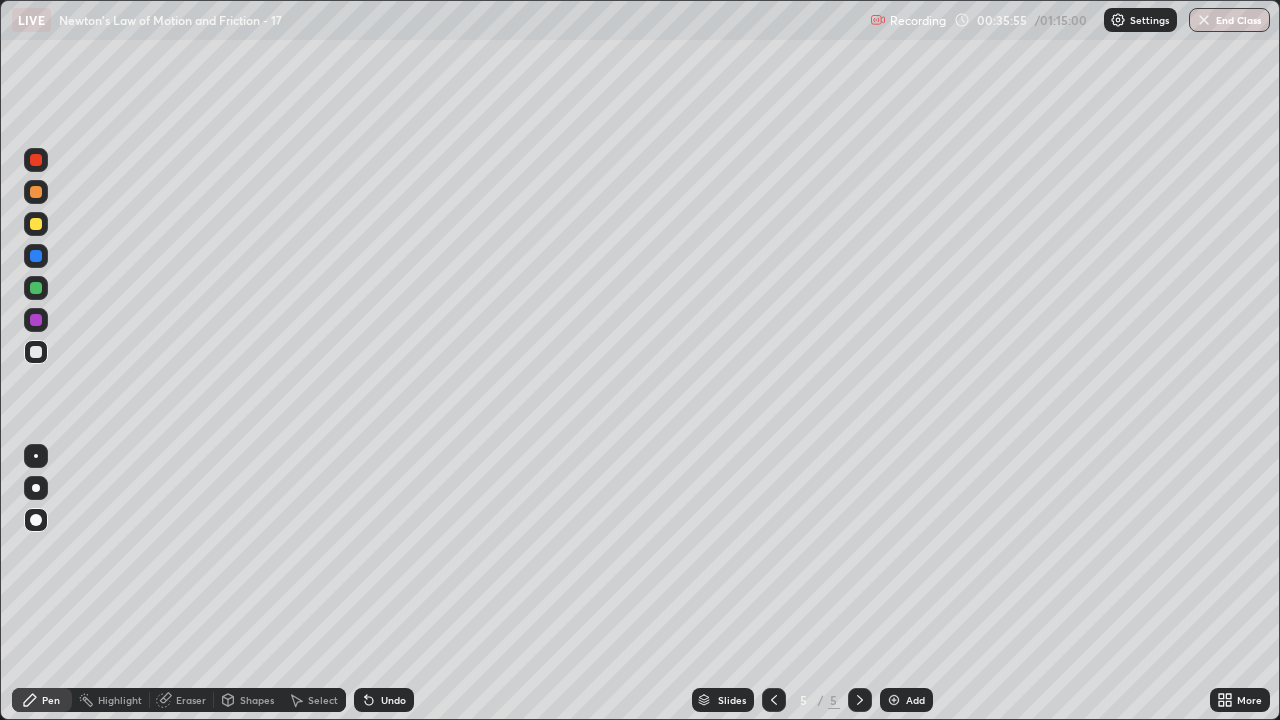 click 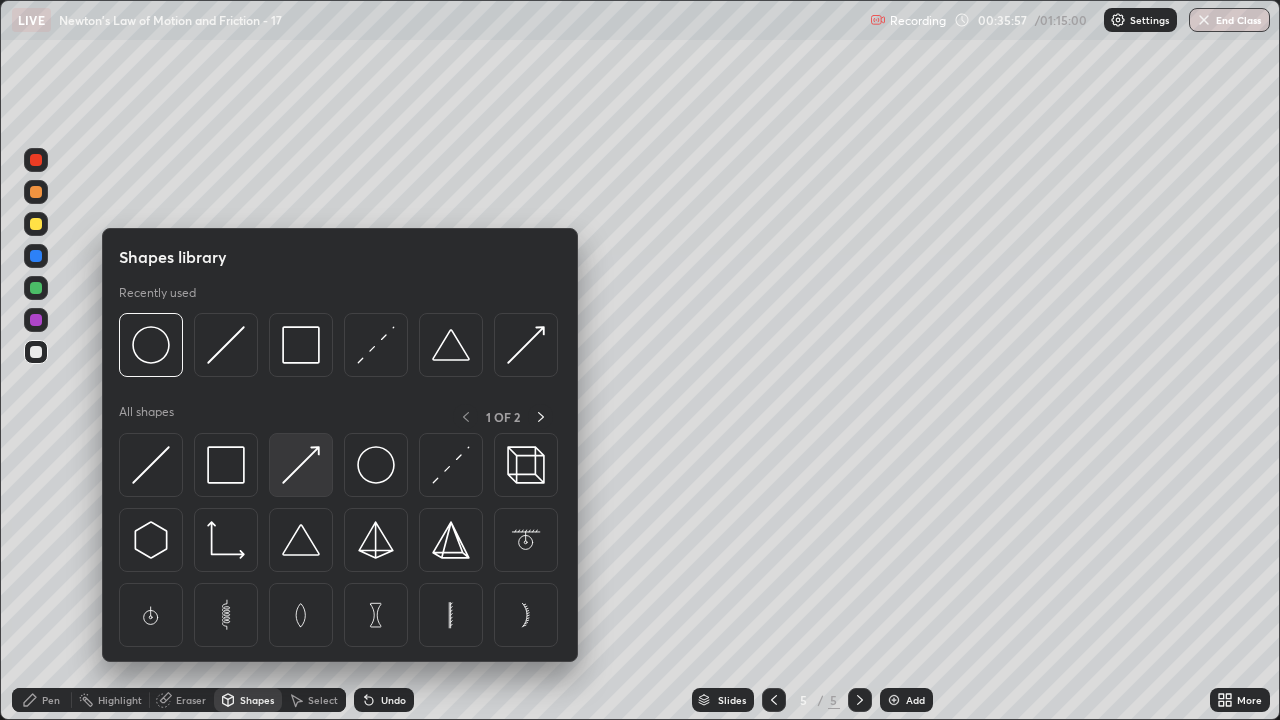 click at bounding box center (301, 465) 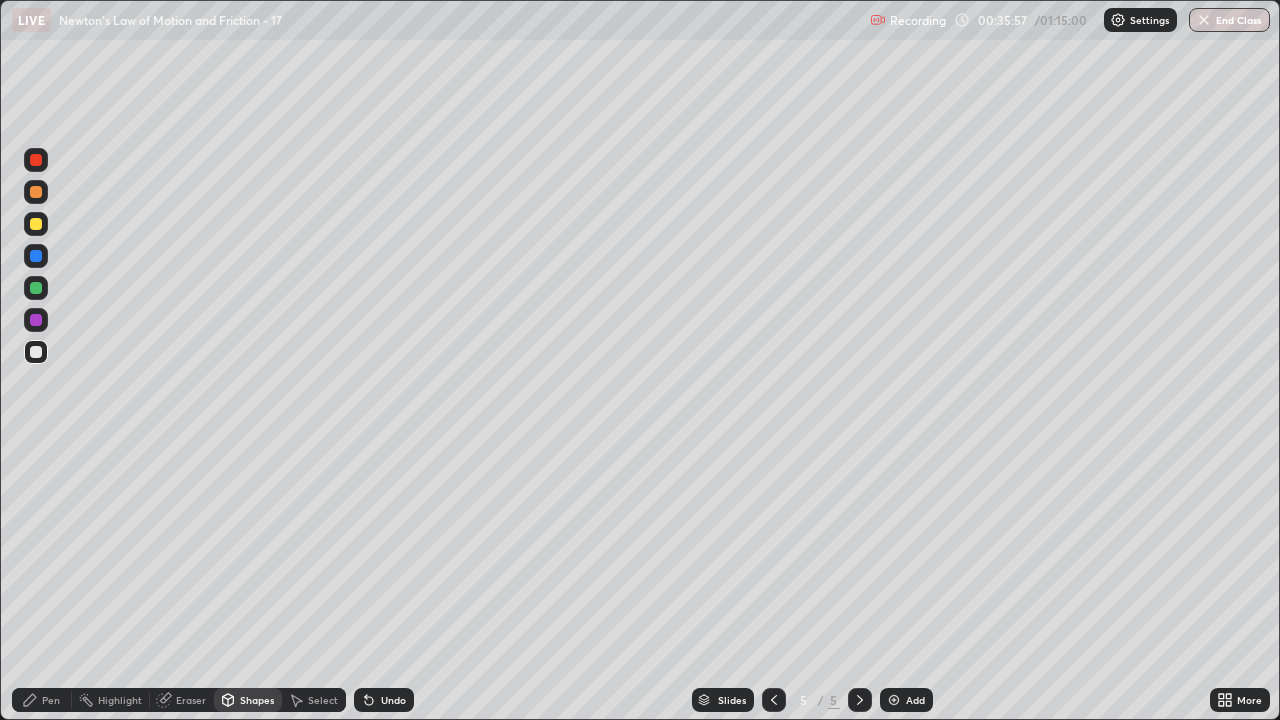 click at bounding box center [36, 320] 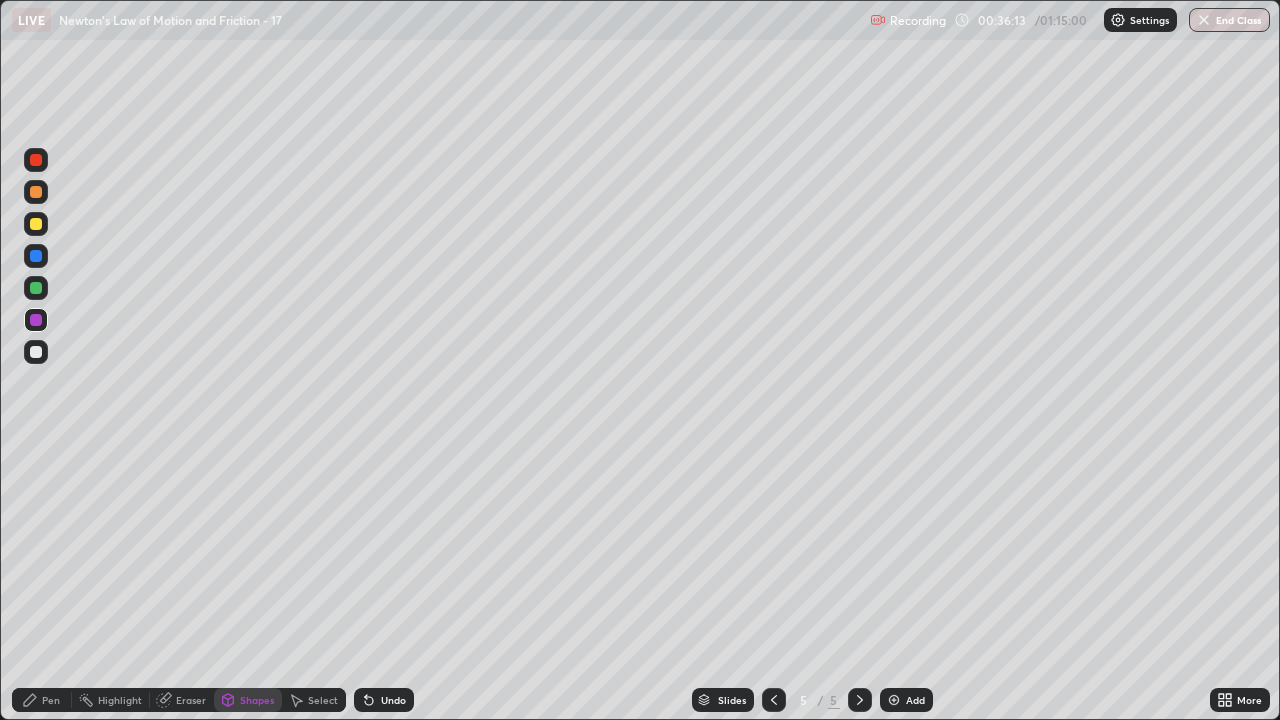 click at bounding box center (36, 352) 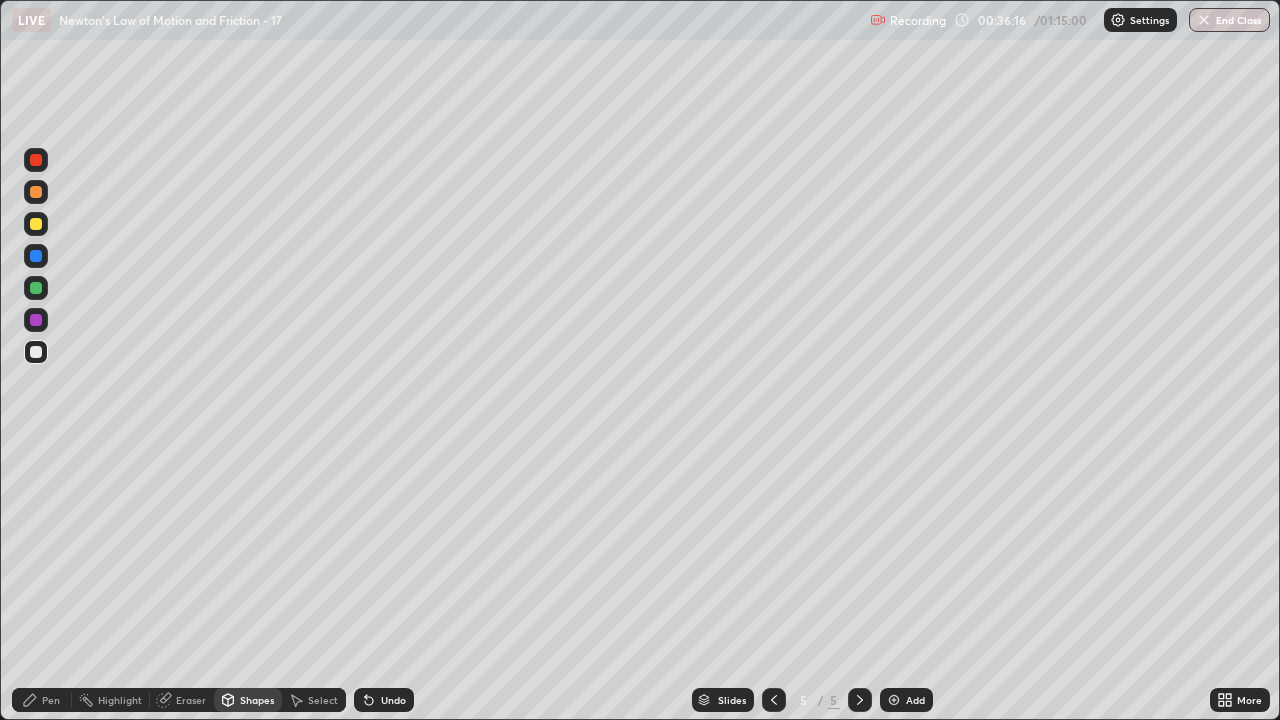 click on "Undo" at bounding box center [393, 700] 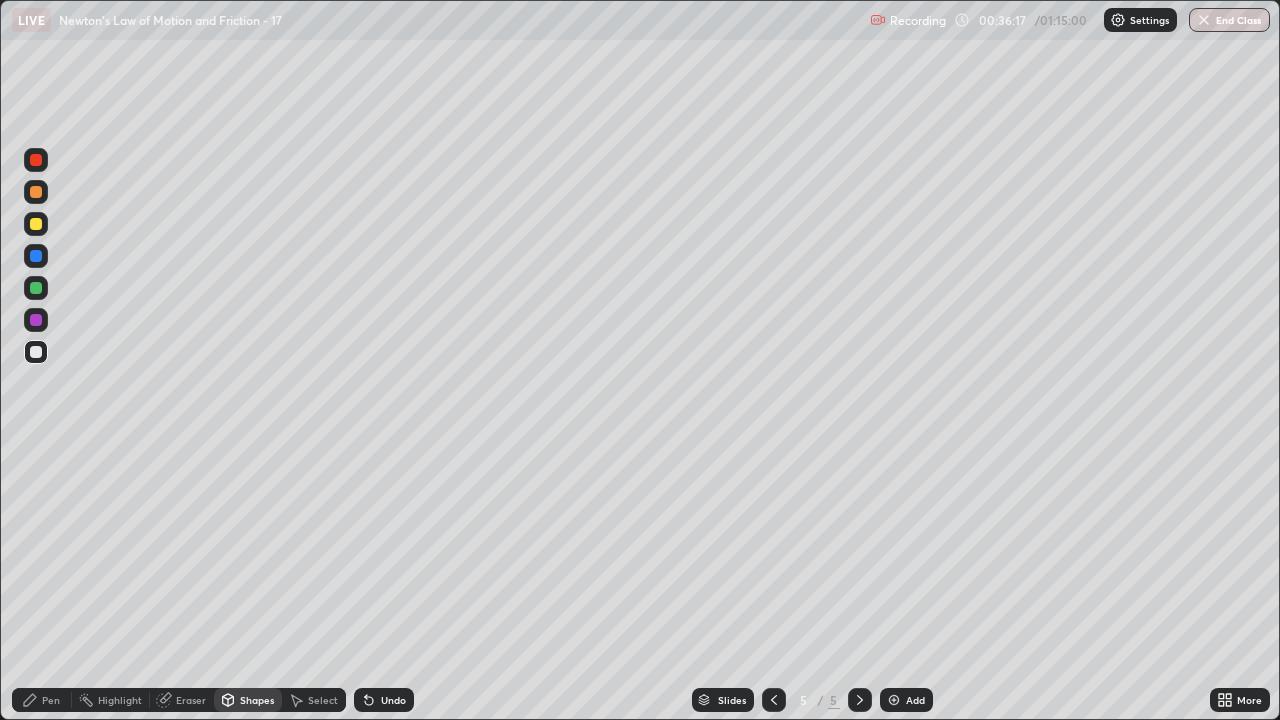 click on "Pen" at bounding box center [51, 700] 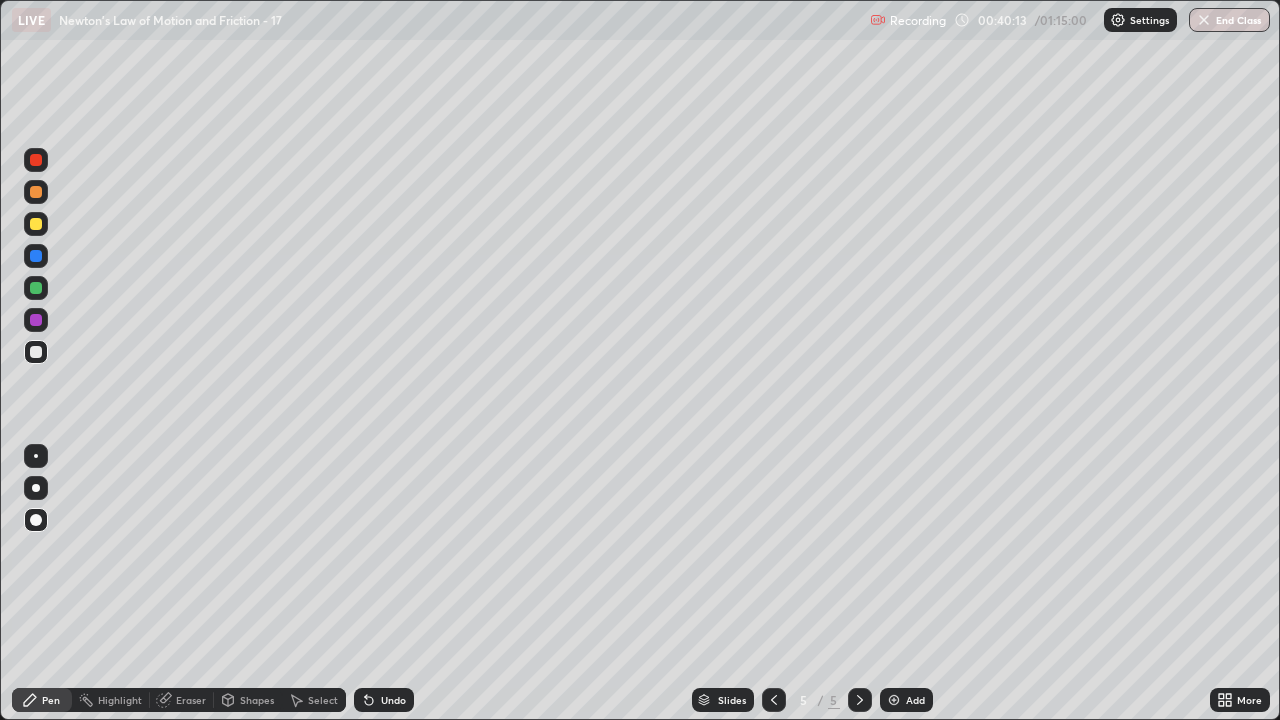 click at bounding box center [36, 320] 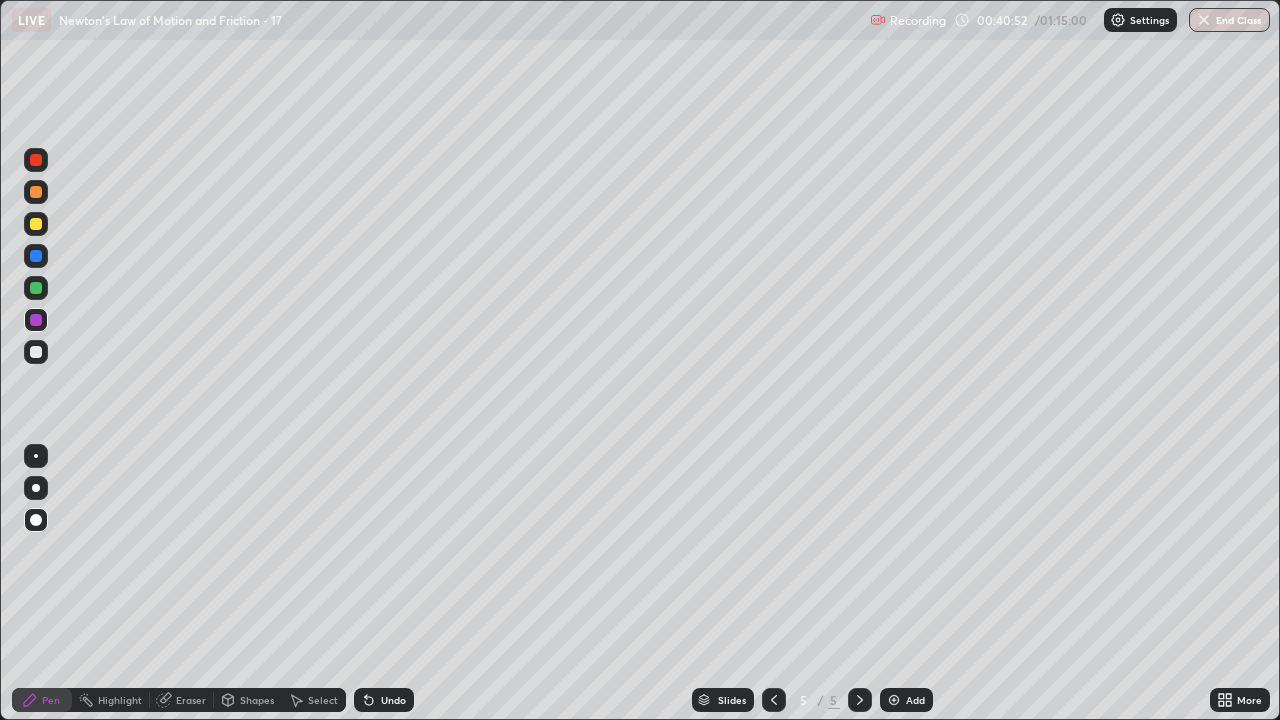 click at bounding box center (36, 288) 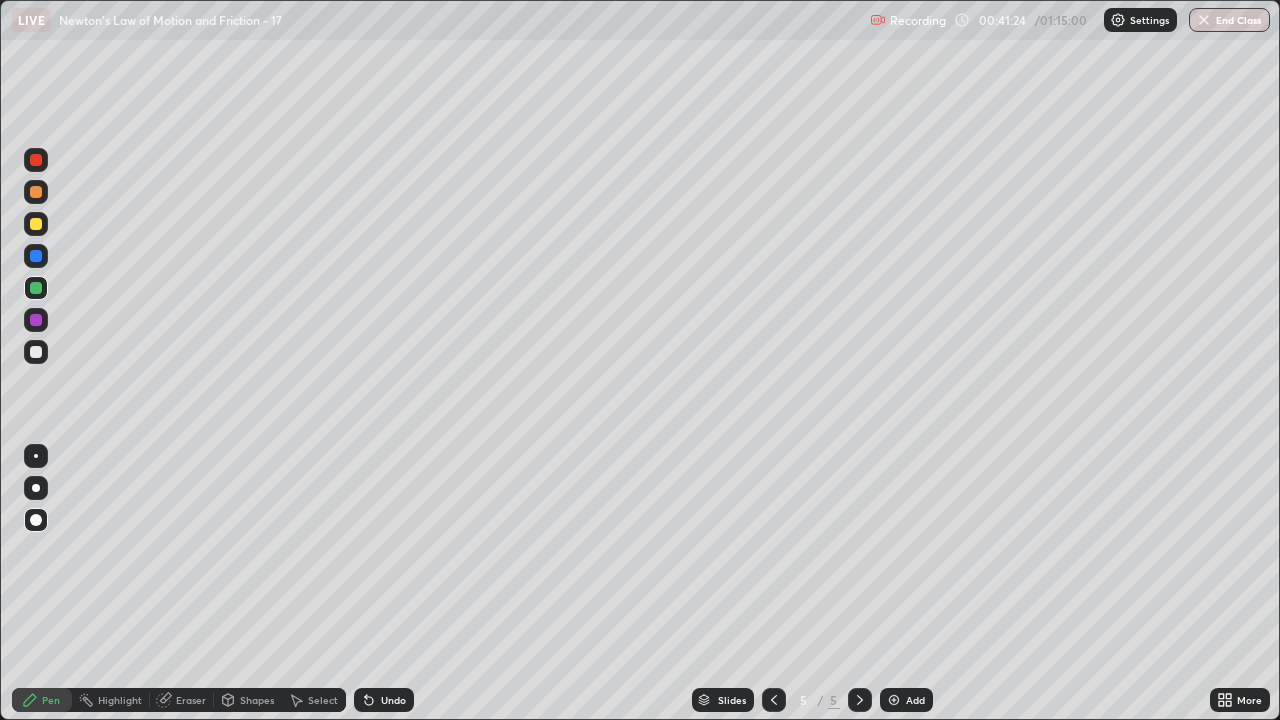 click at bounding box center [36, 352] 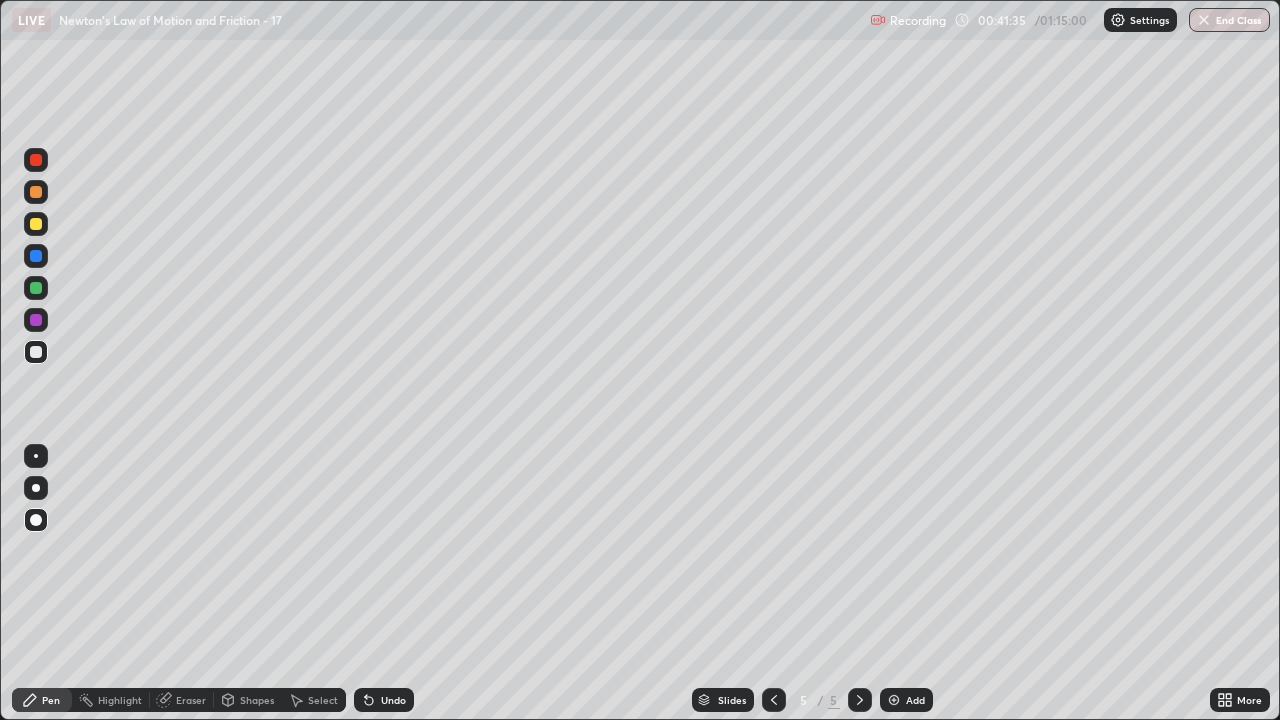 click at bounding box center (36, 288) 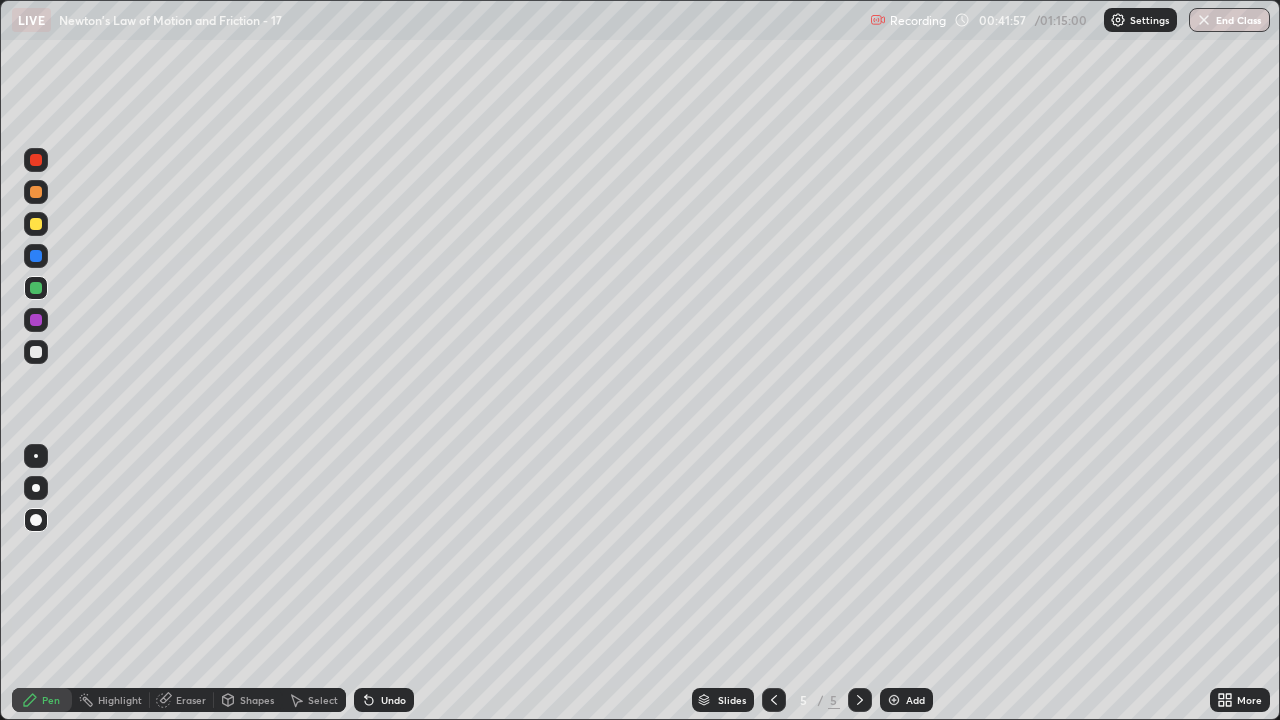 click at bounding box center [36, 320] 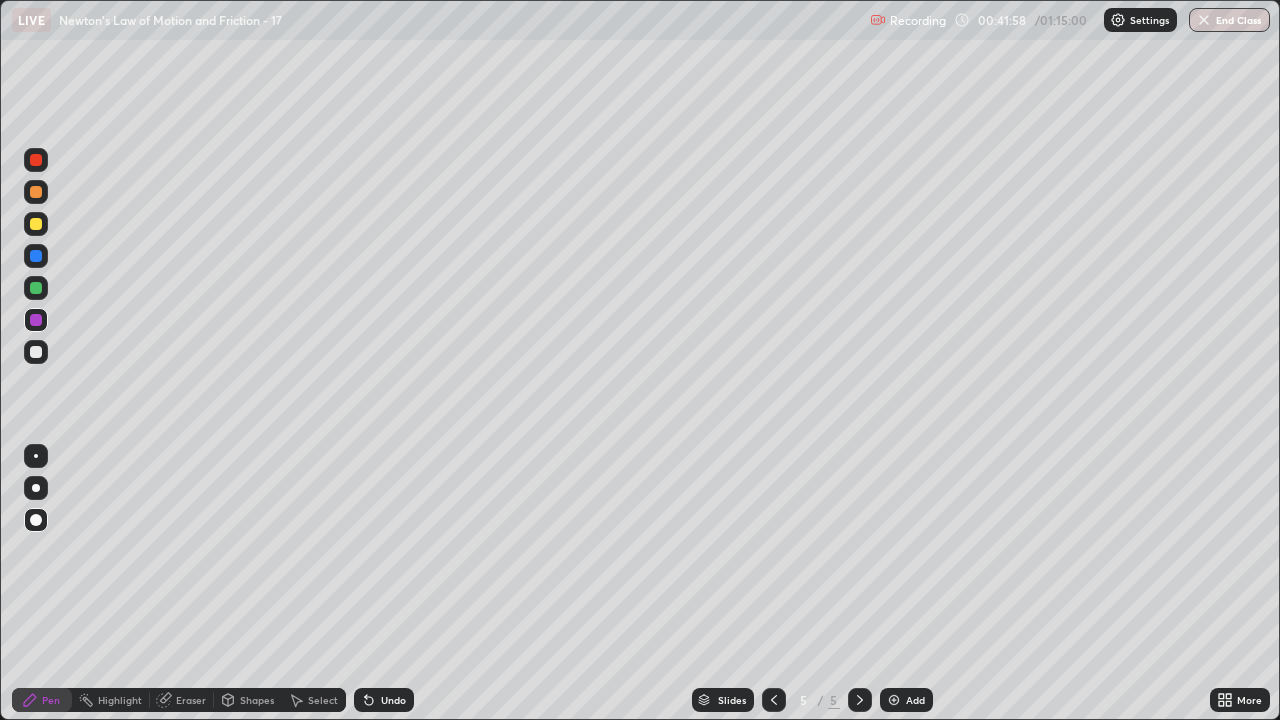 click at bounding box center (36, 224) 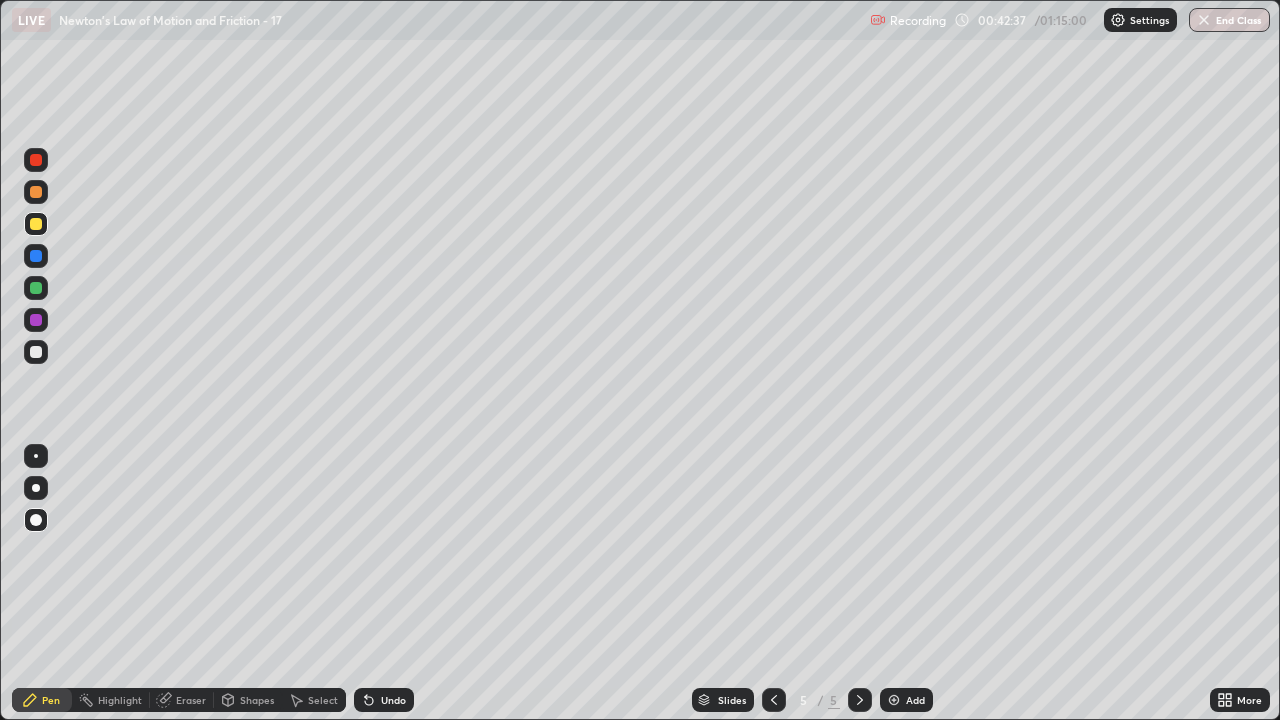 click at bounding box center (36, 352) 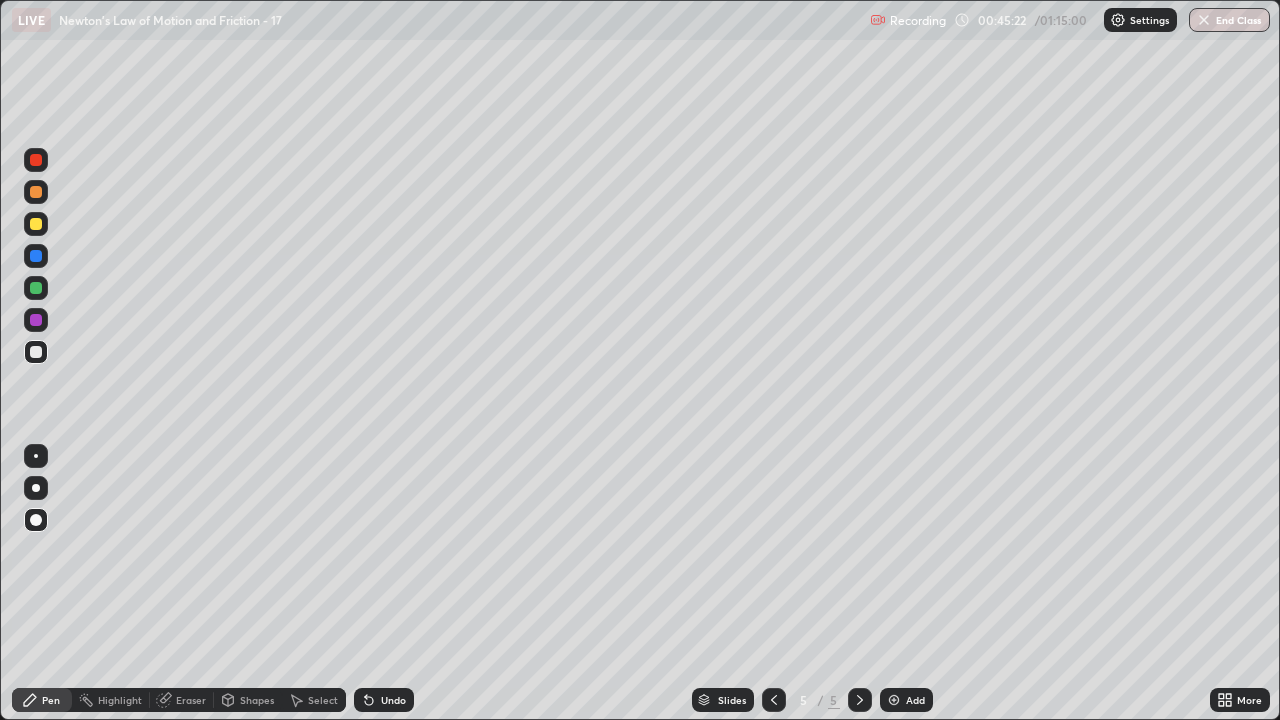click at bounding box center (774, 700) 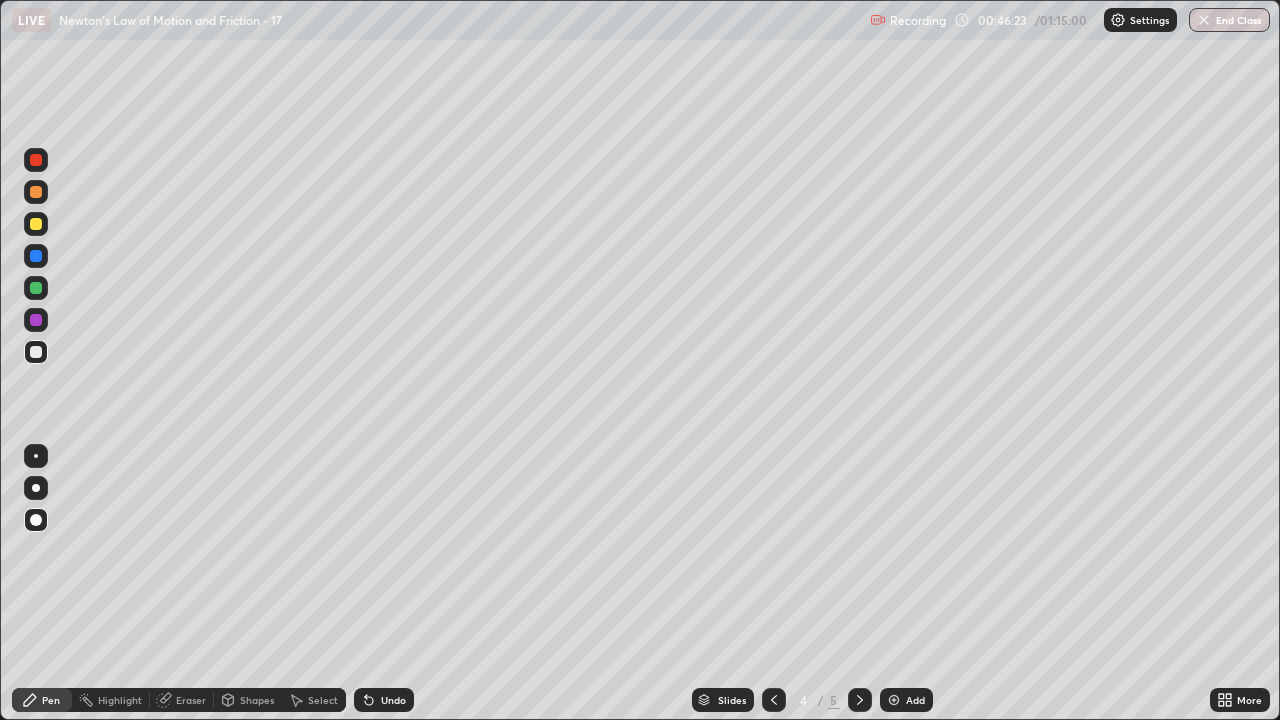 click 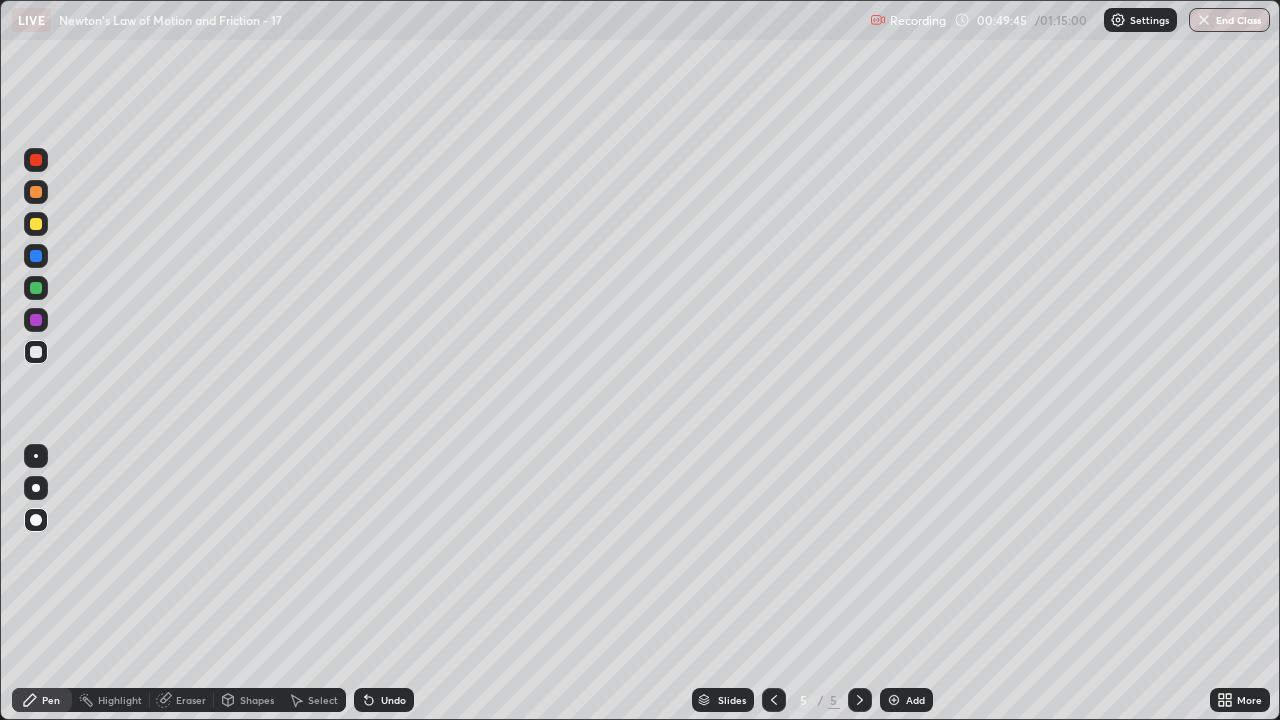 click on "Add" at bounding box center [906, 700] 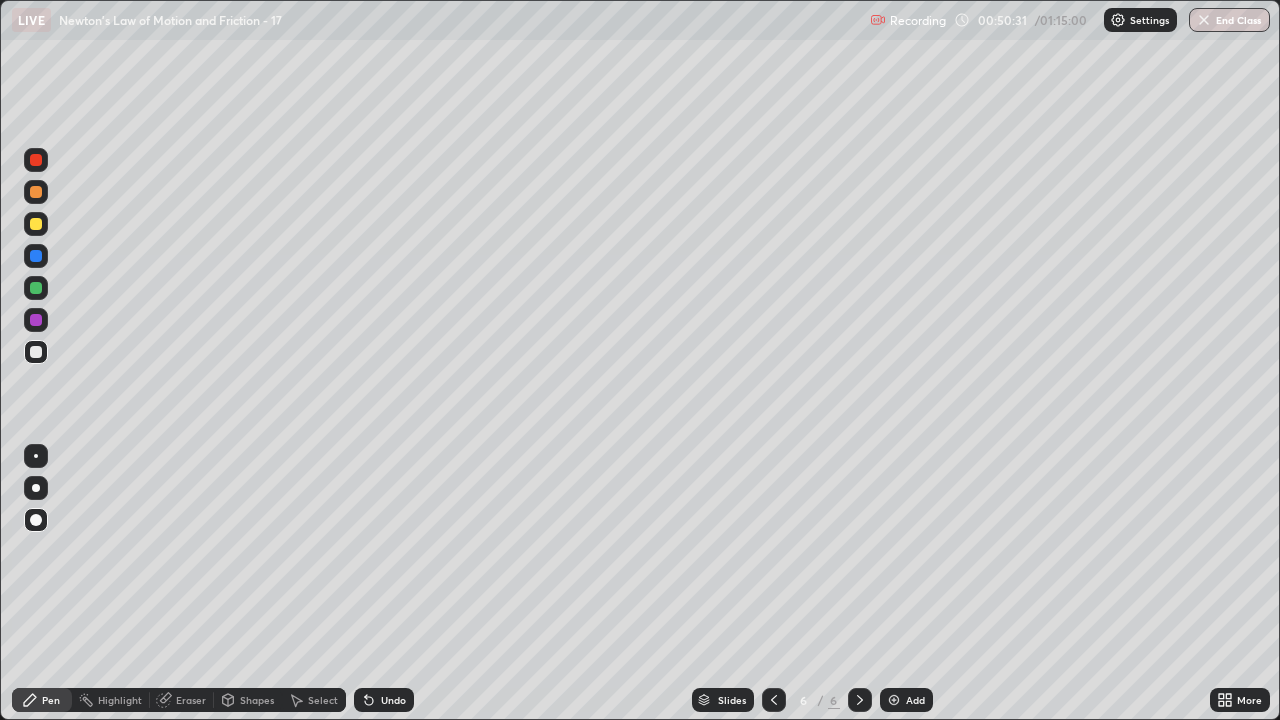 click at bounding box center (36, 224) 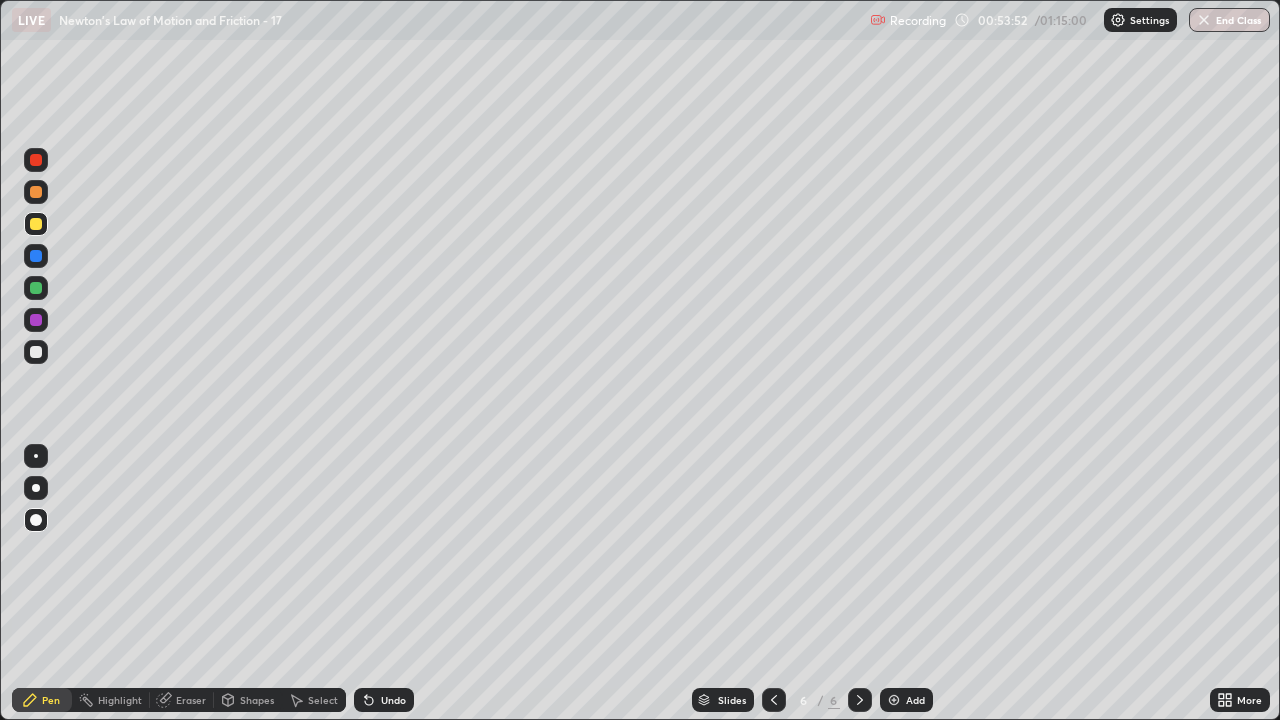 click at bounding box center [36, 288] 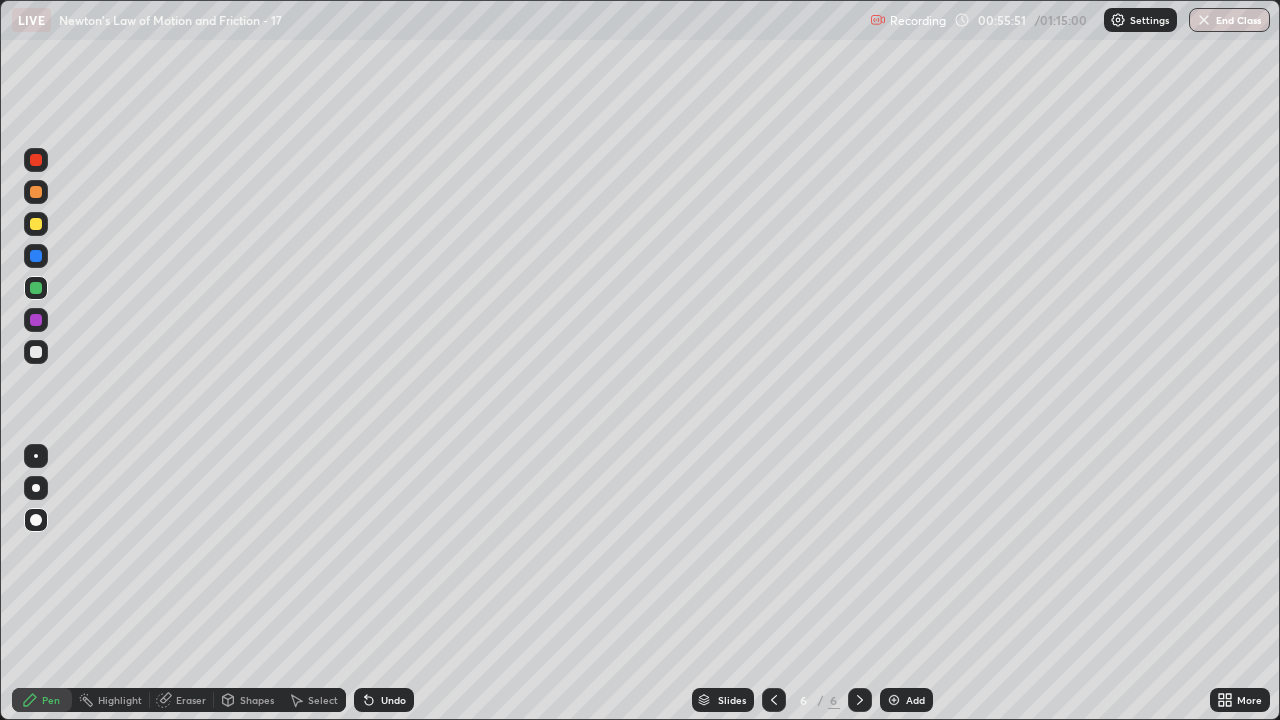 click at bounding box center [36, 456] 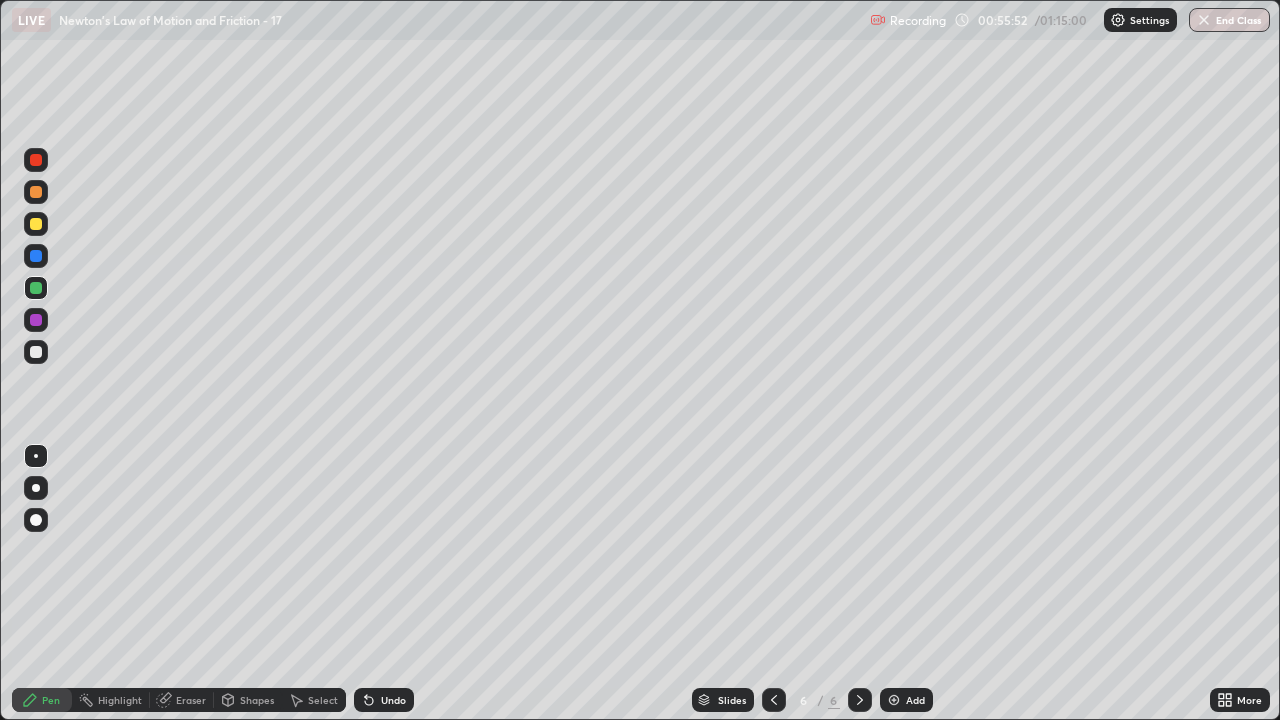 click at bounding box center [36, 352] 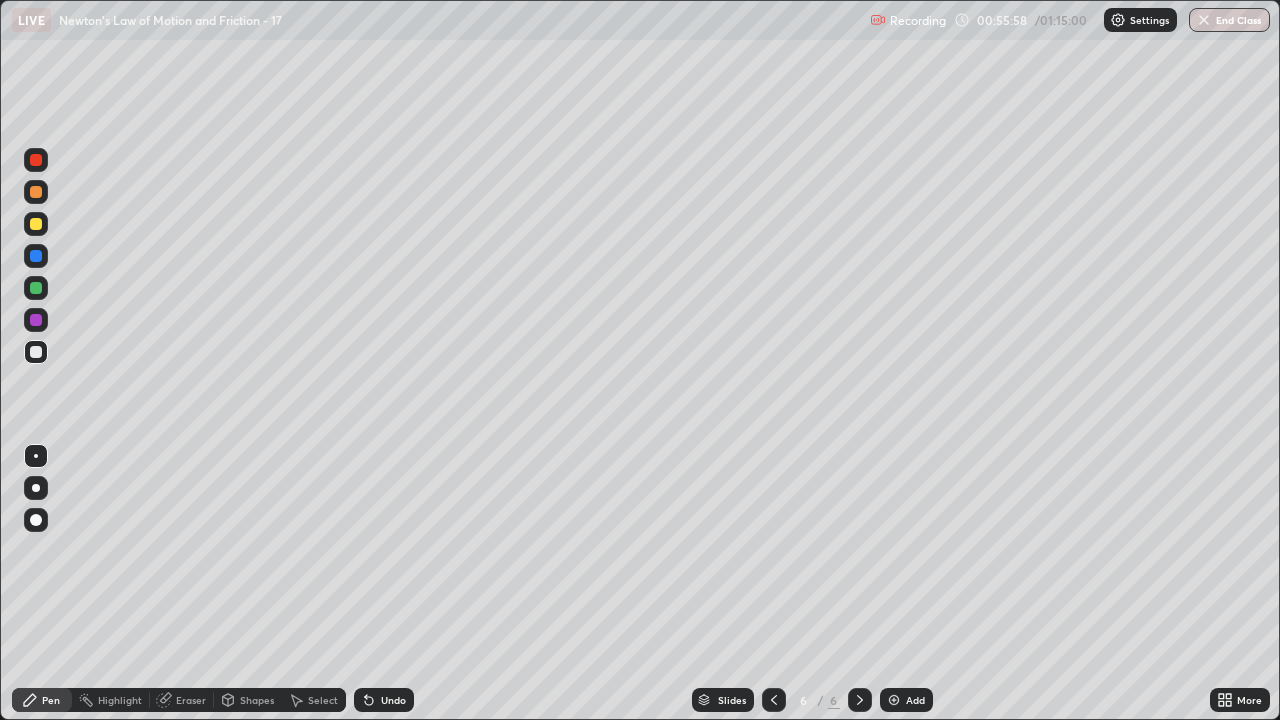 click at bounding box center [36, 520] 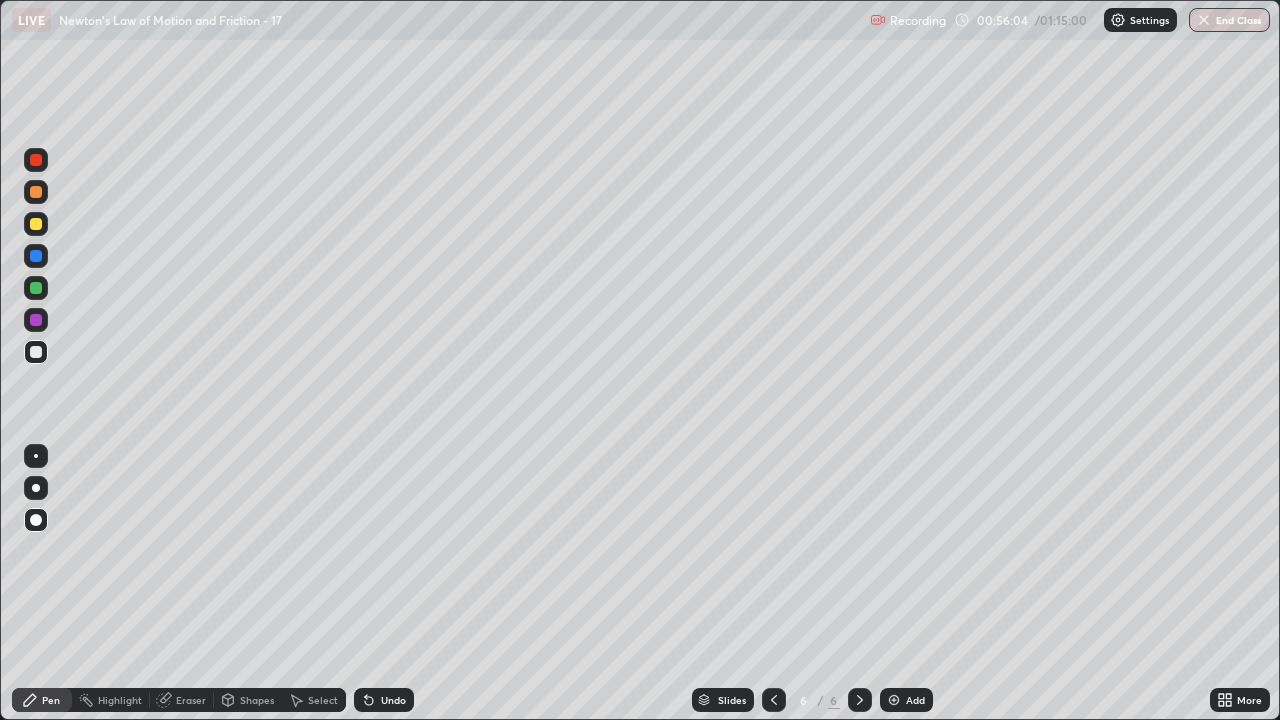 click at bounding box center [36, 288] 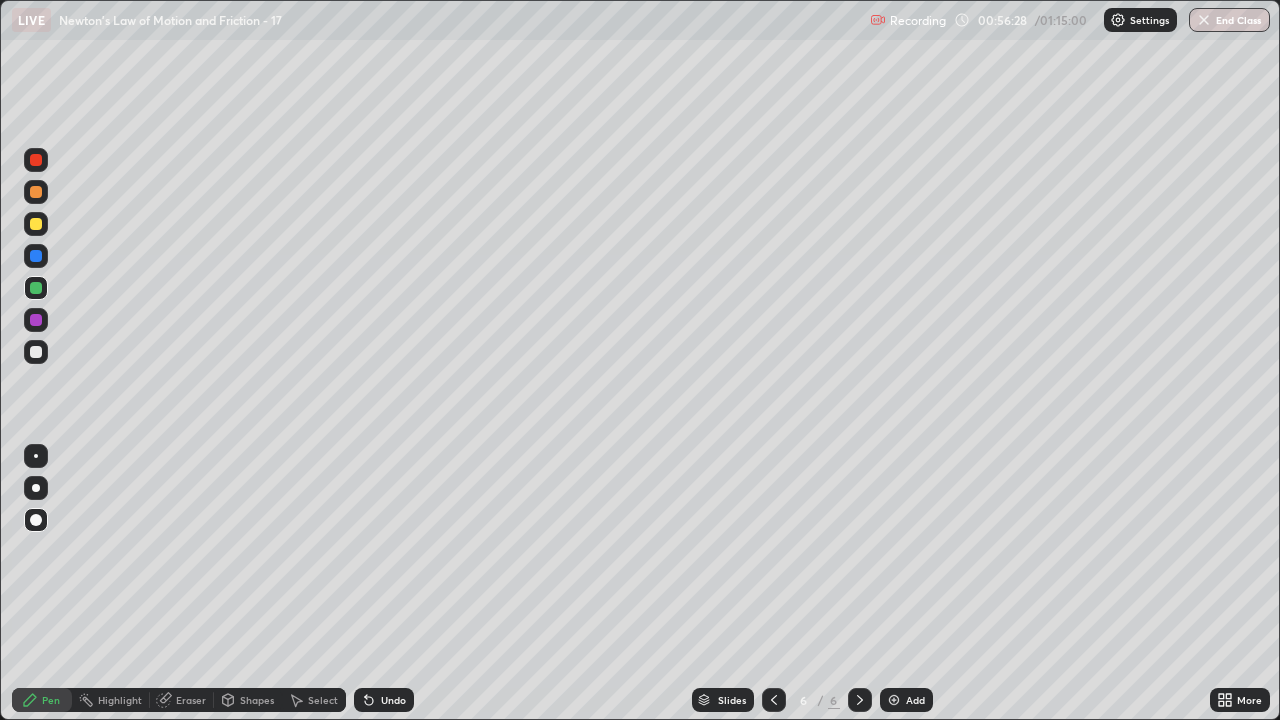 click at bounding box center [36, 320] 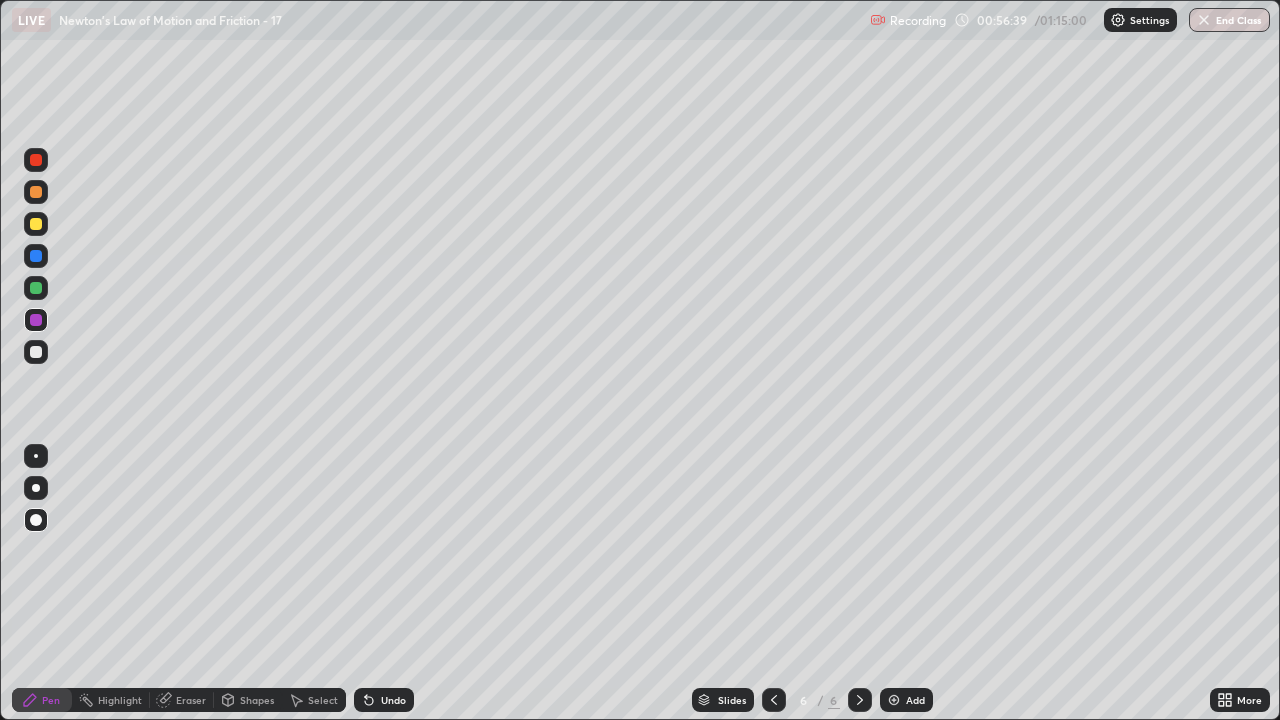 click at bounding box center [36, 456] 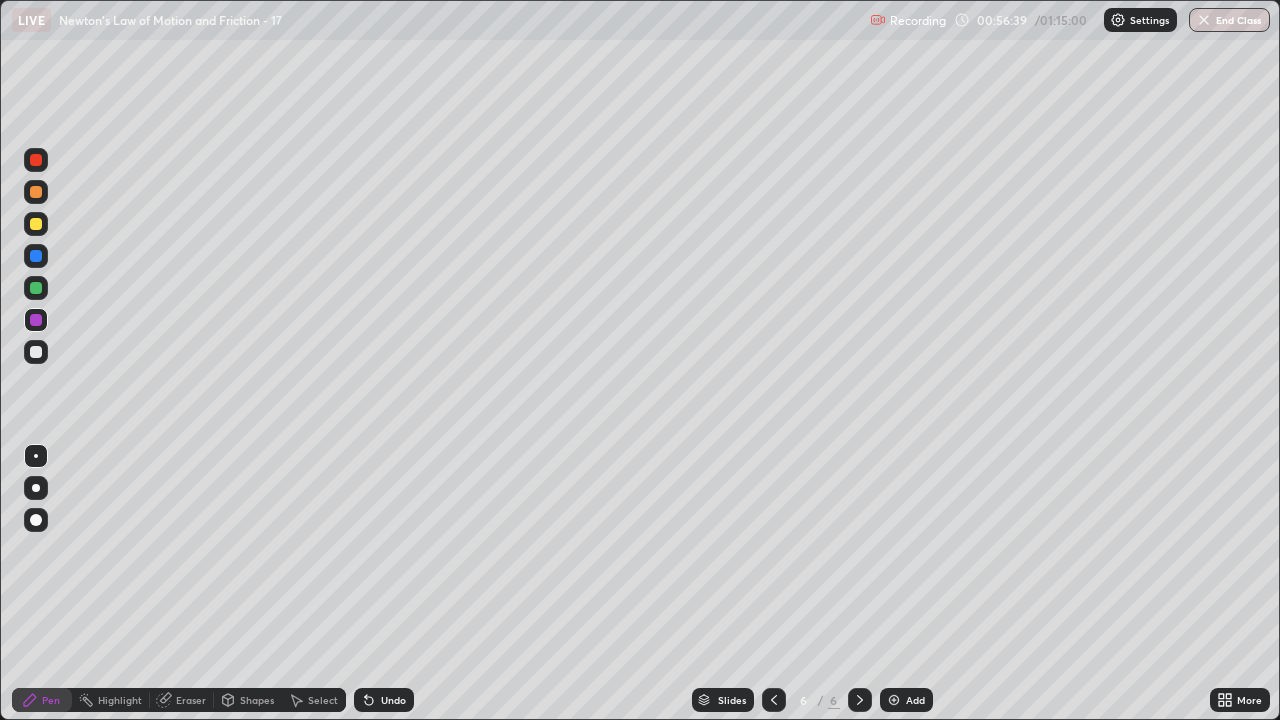 click at bounding box center [36, 352] 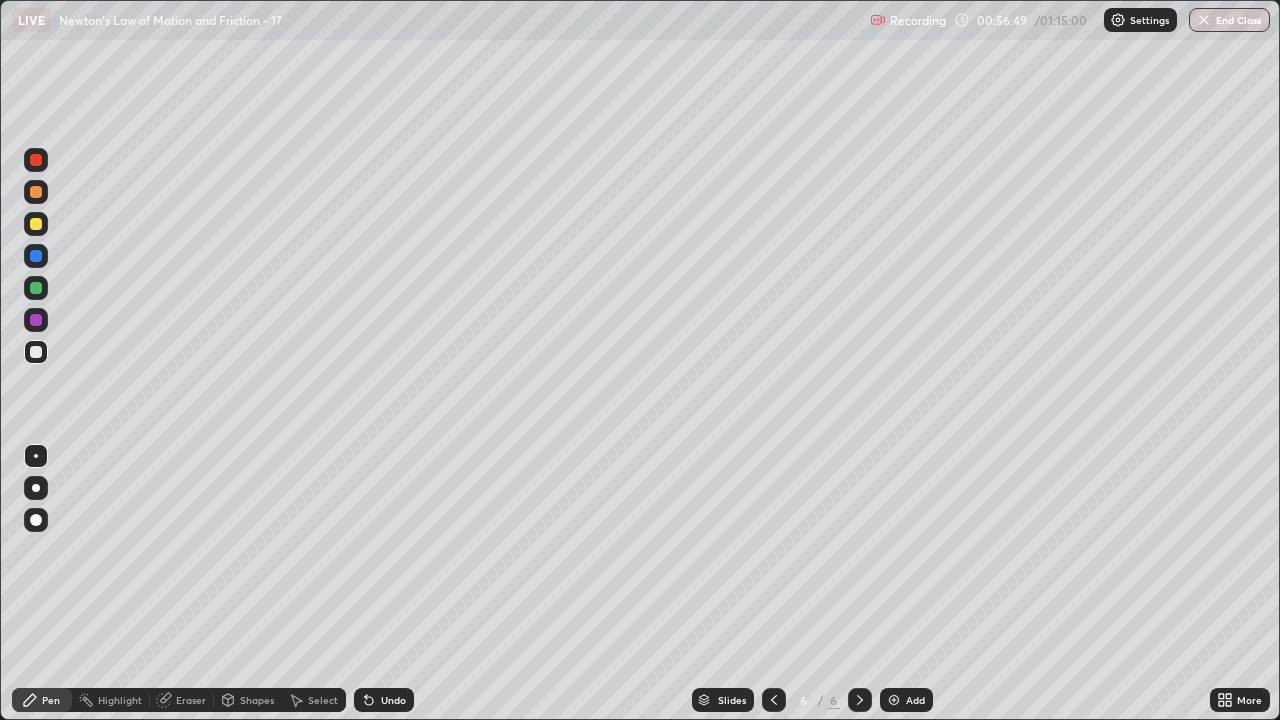 click at bounding box center (36, 520) 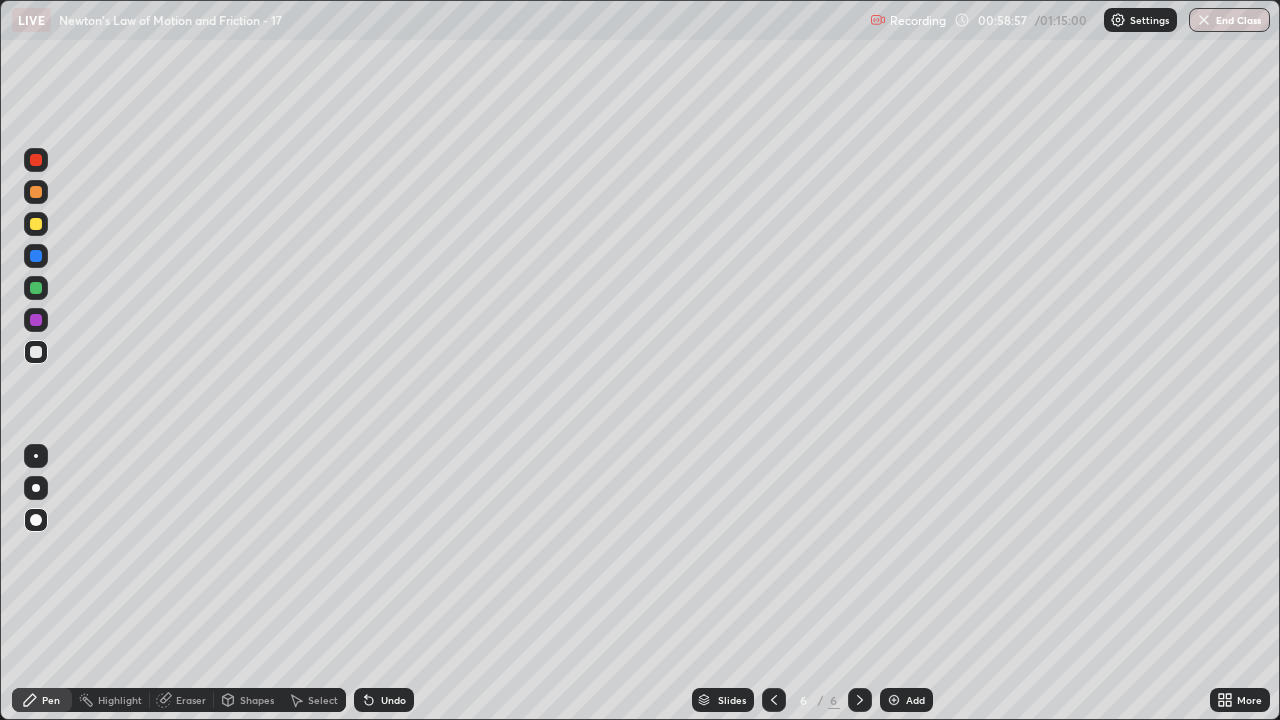 click at bounding box center (894, 700) 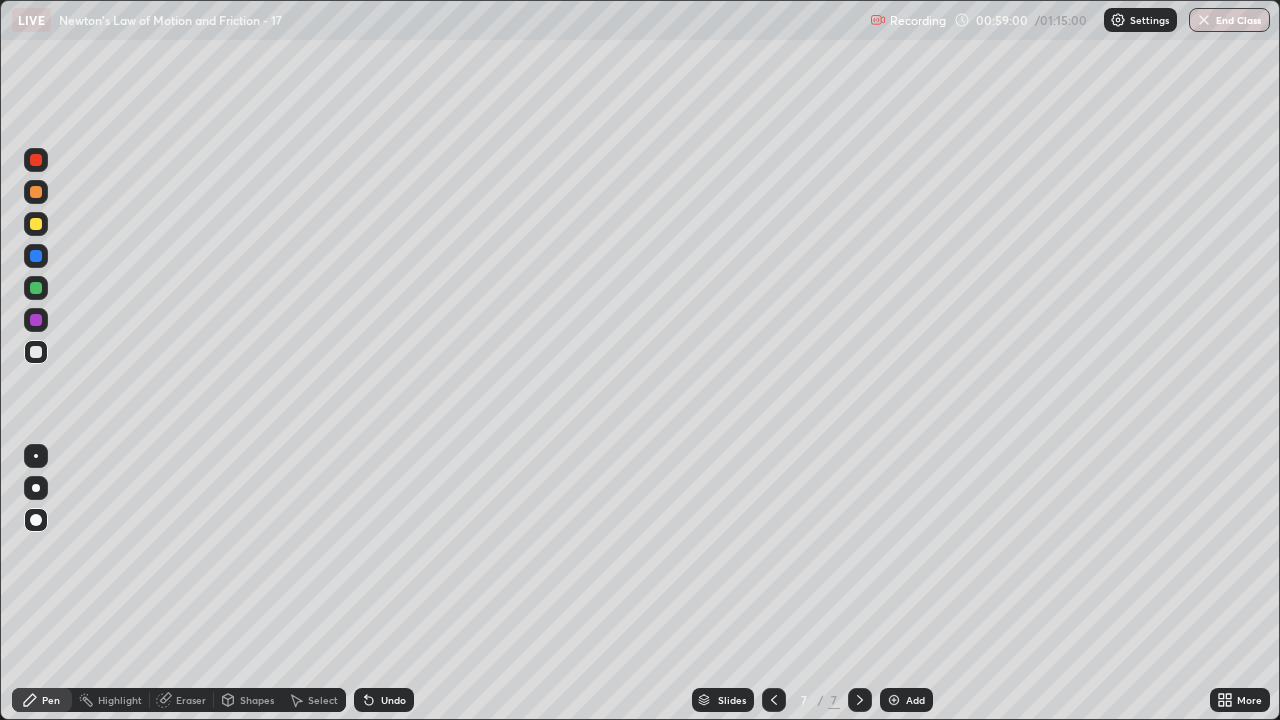 click at bounding box center (36, 288) 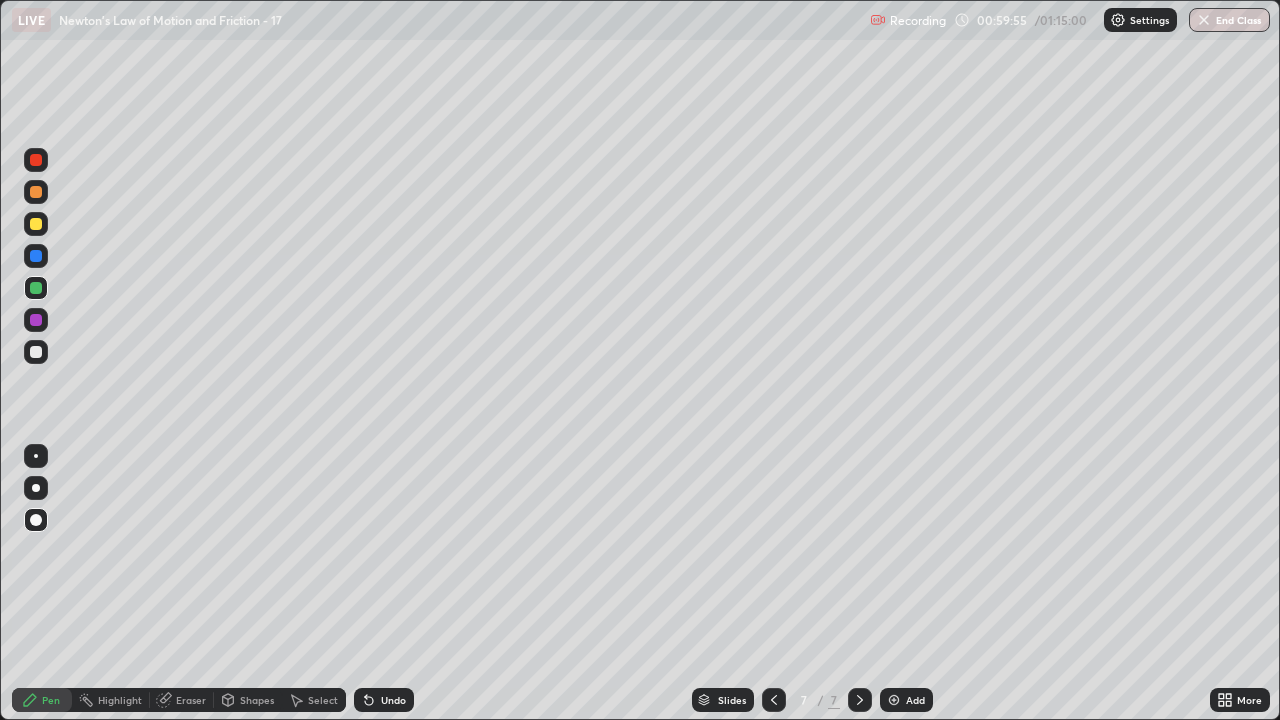 click at bounding box center (36, 352) 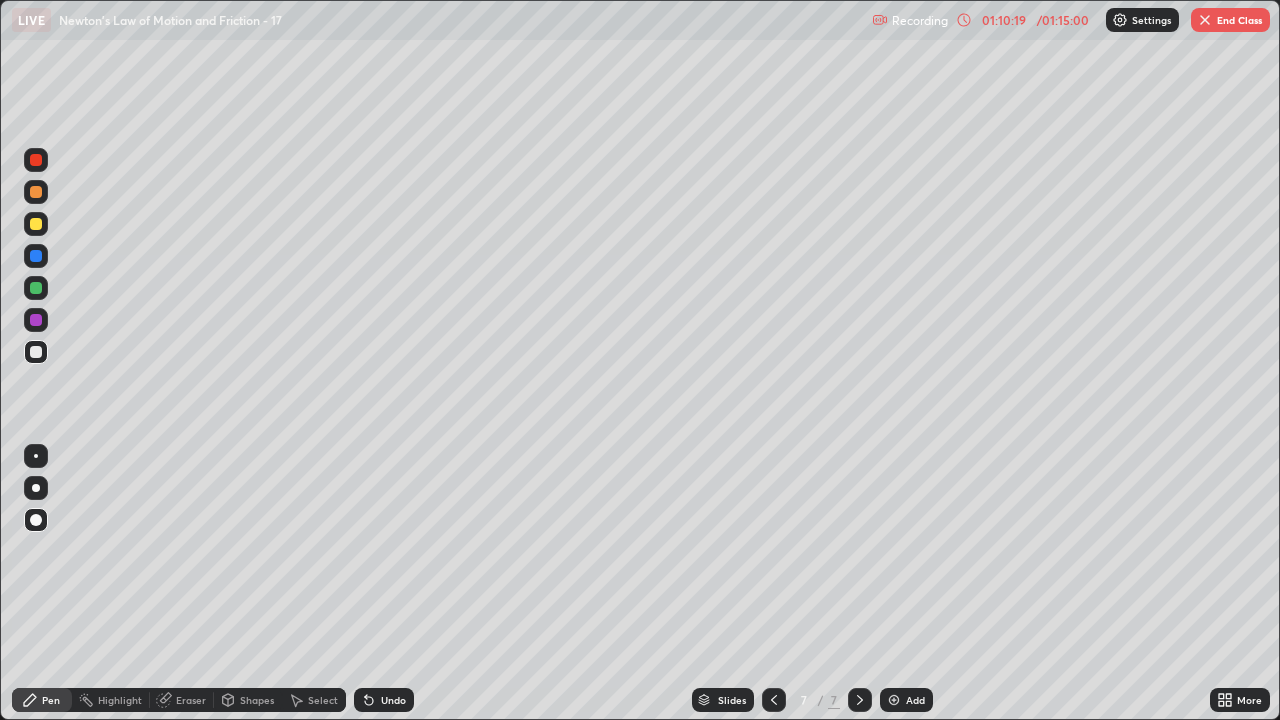 click on "Add" at bounding box center [906, 700] 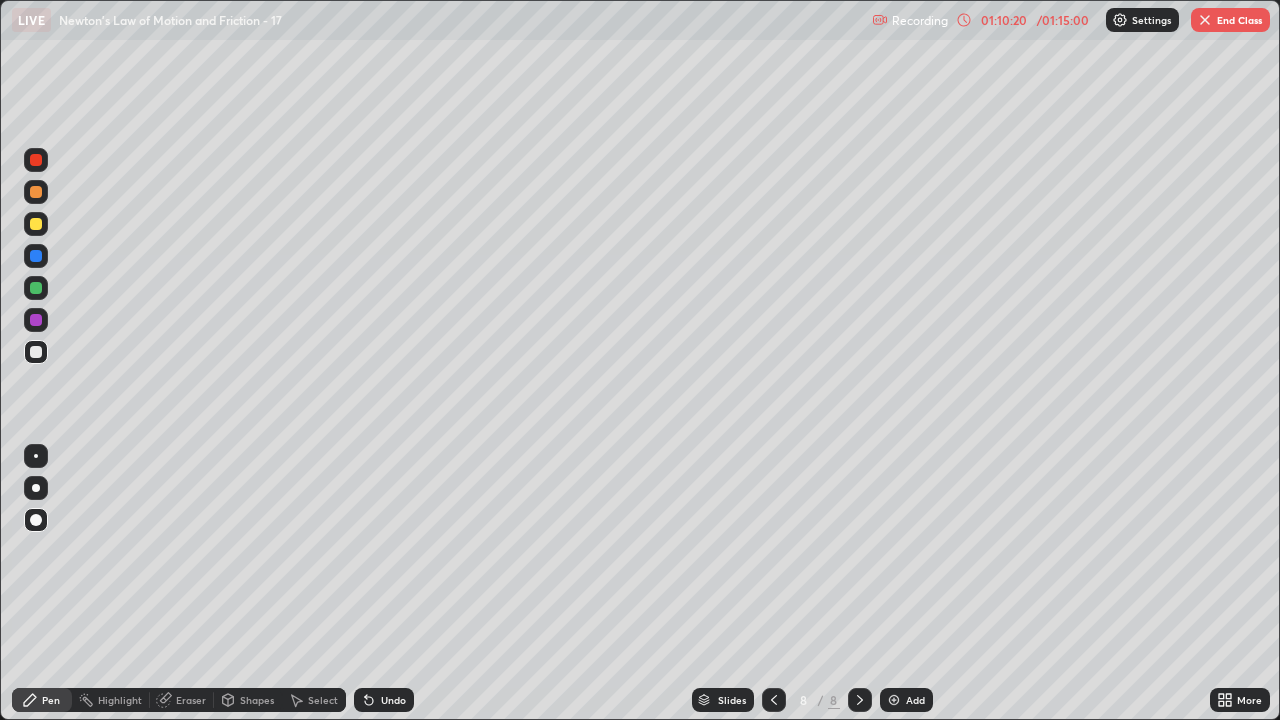 click on "Shapes" at bounding box center [257, 700] 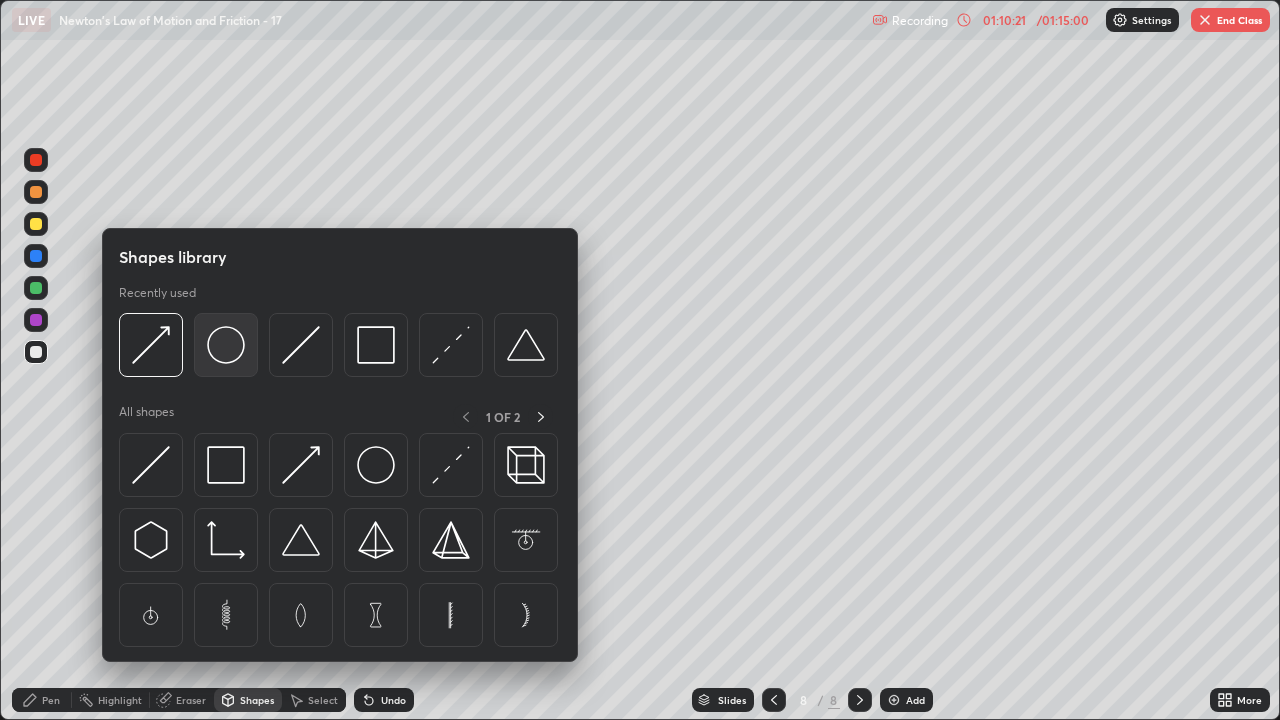click at bounding box center [226, 345] 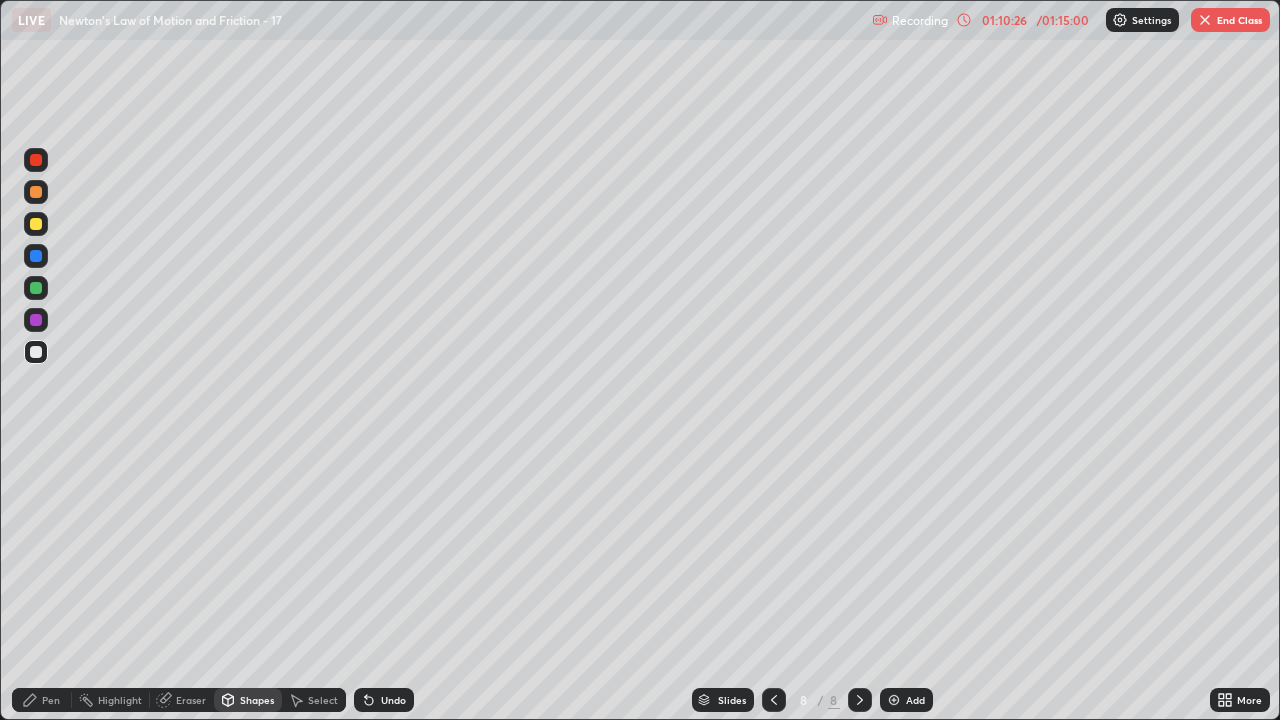 click on "Pen" at bounding box center (42, 700) 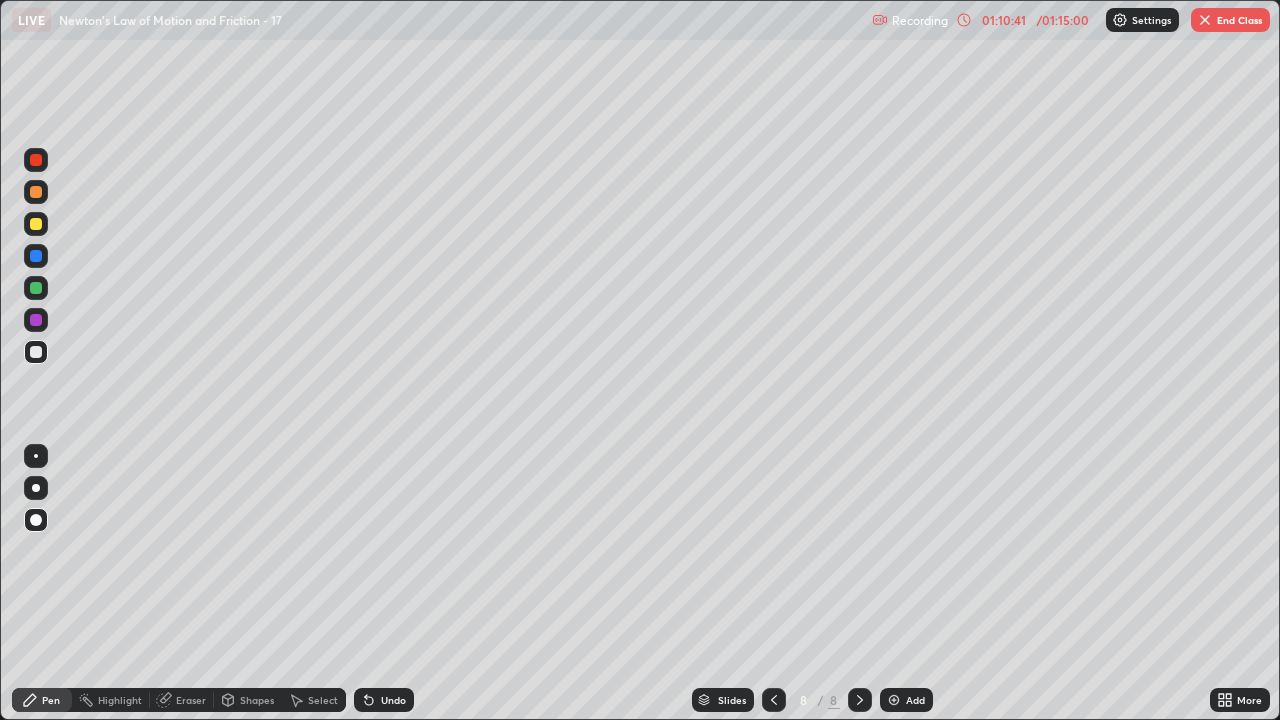 click at bounding box center [36, 320] 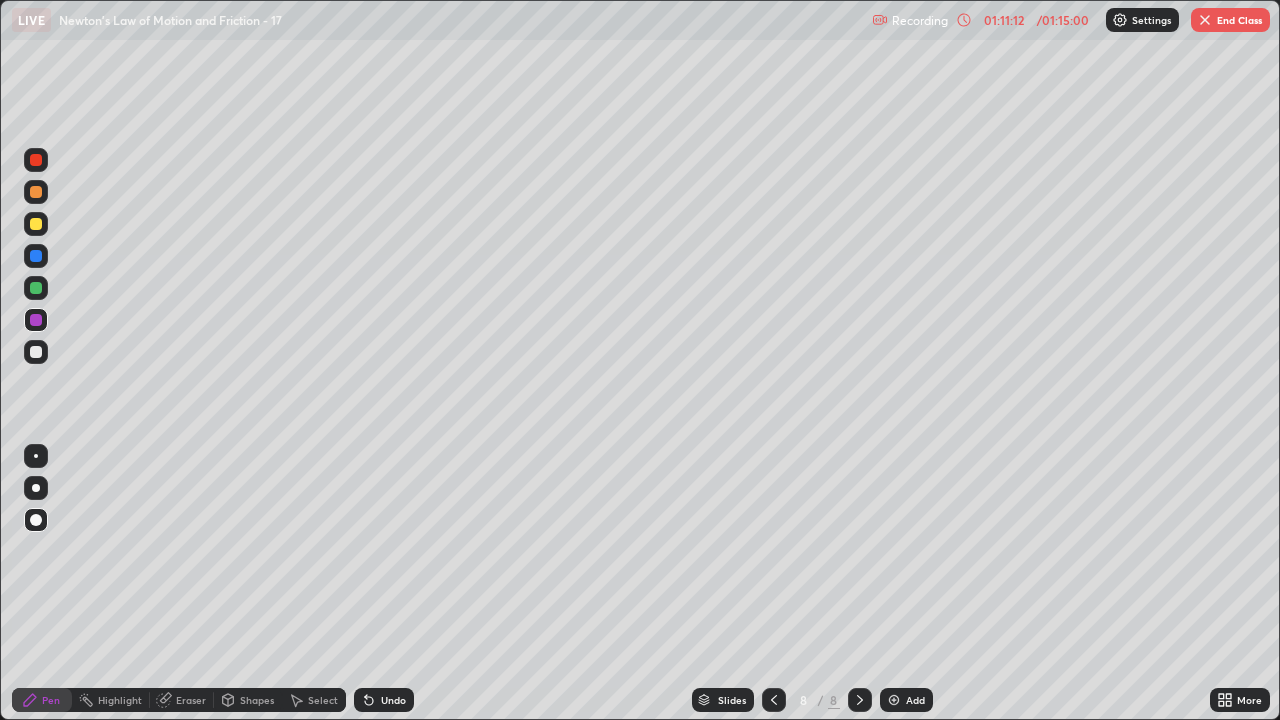 click at bounding box center (36, 256) 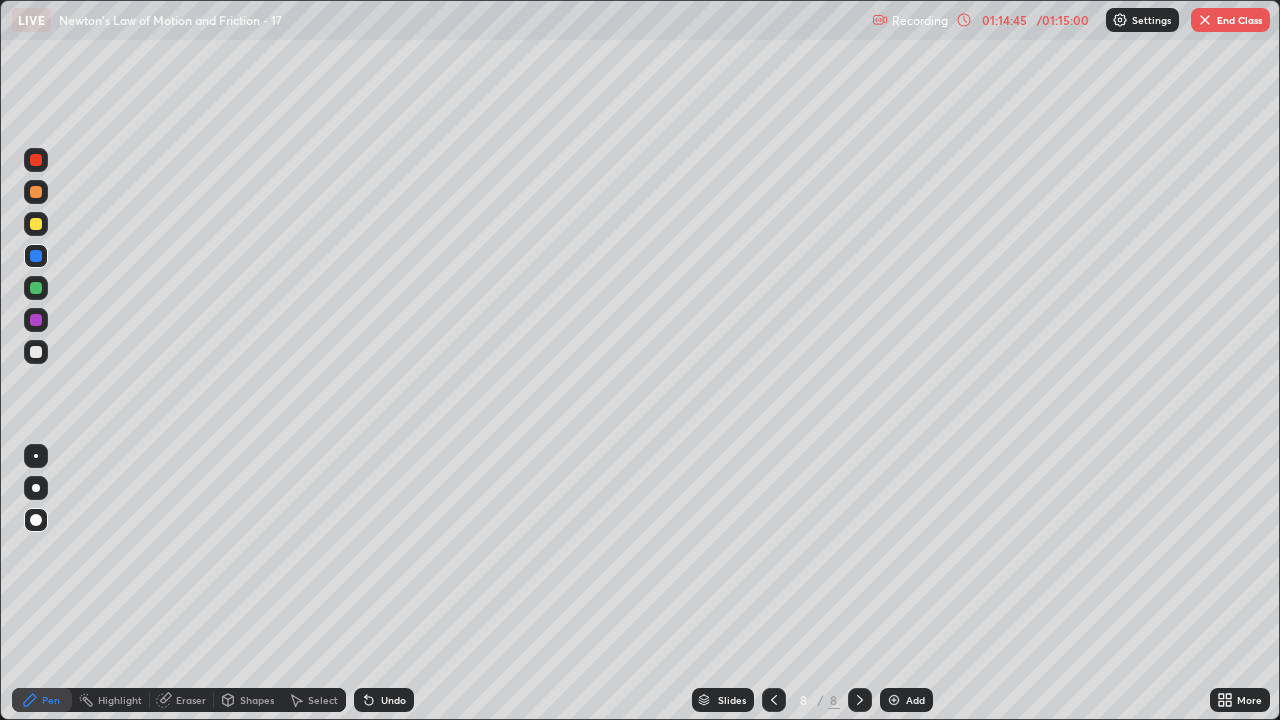 click 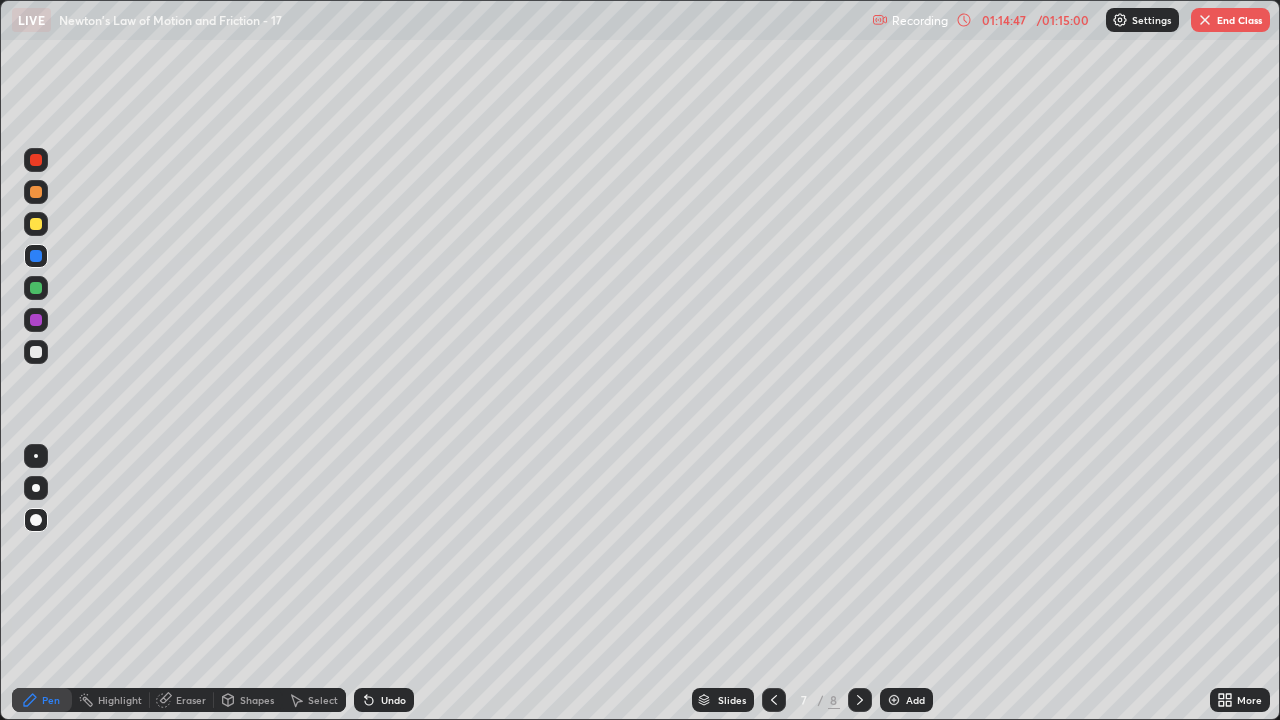 click 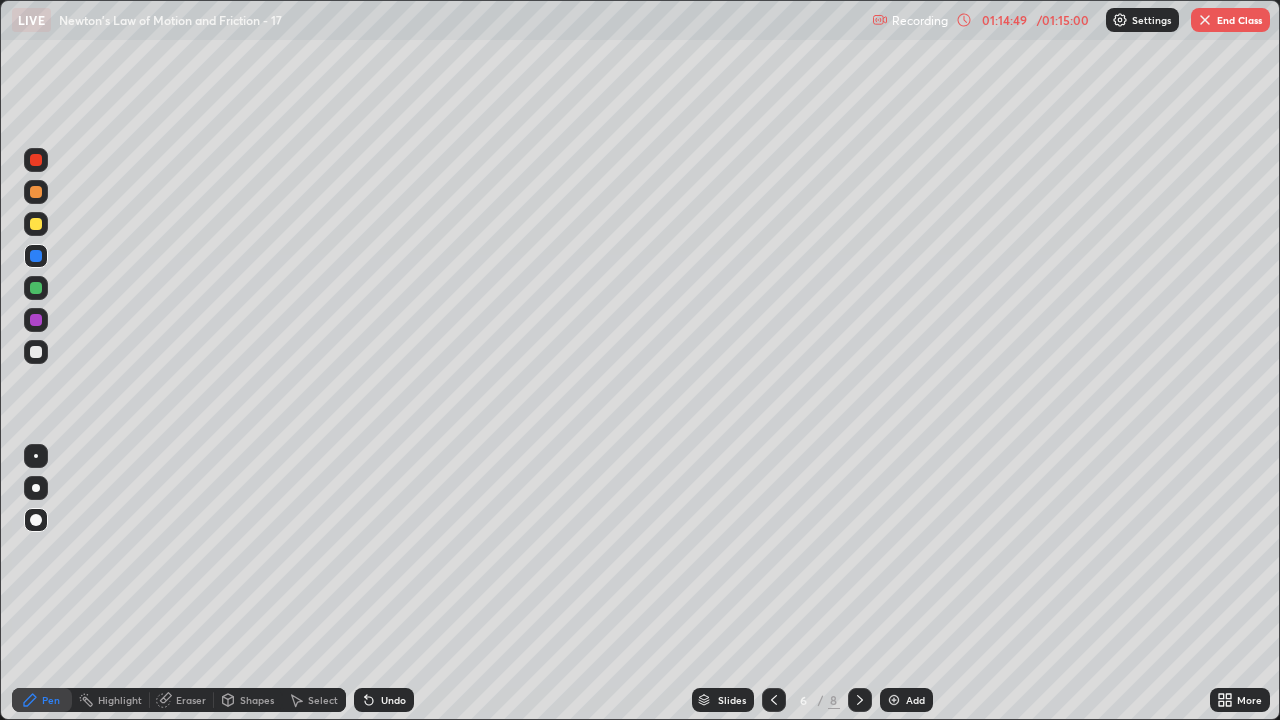 click 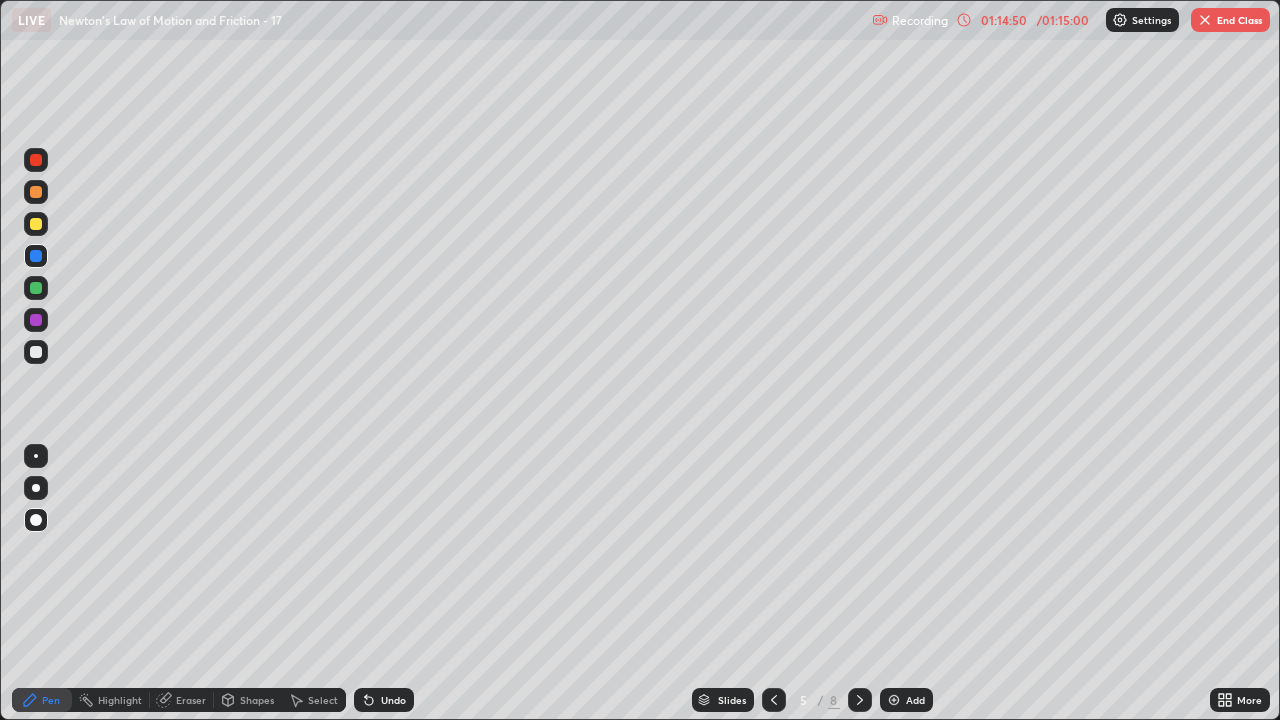 click 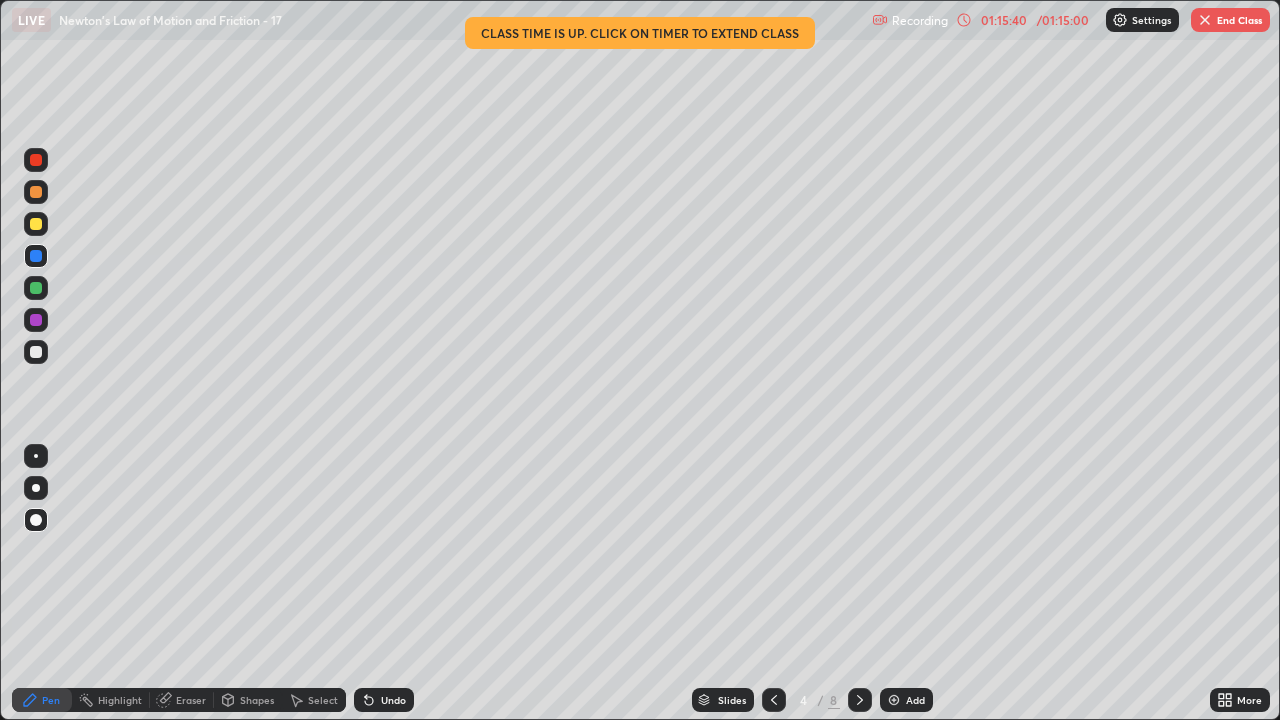 click on "/  01:15:00" at bounding box center (1063, 20) 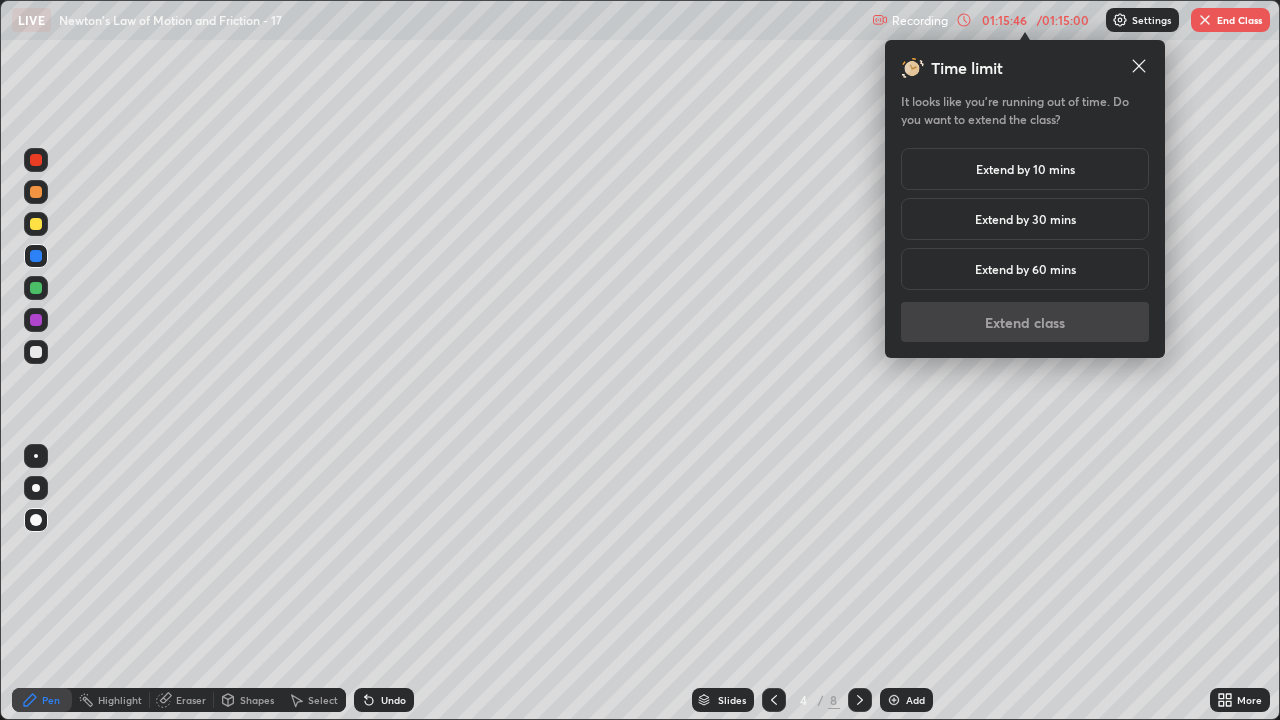 click 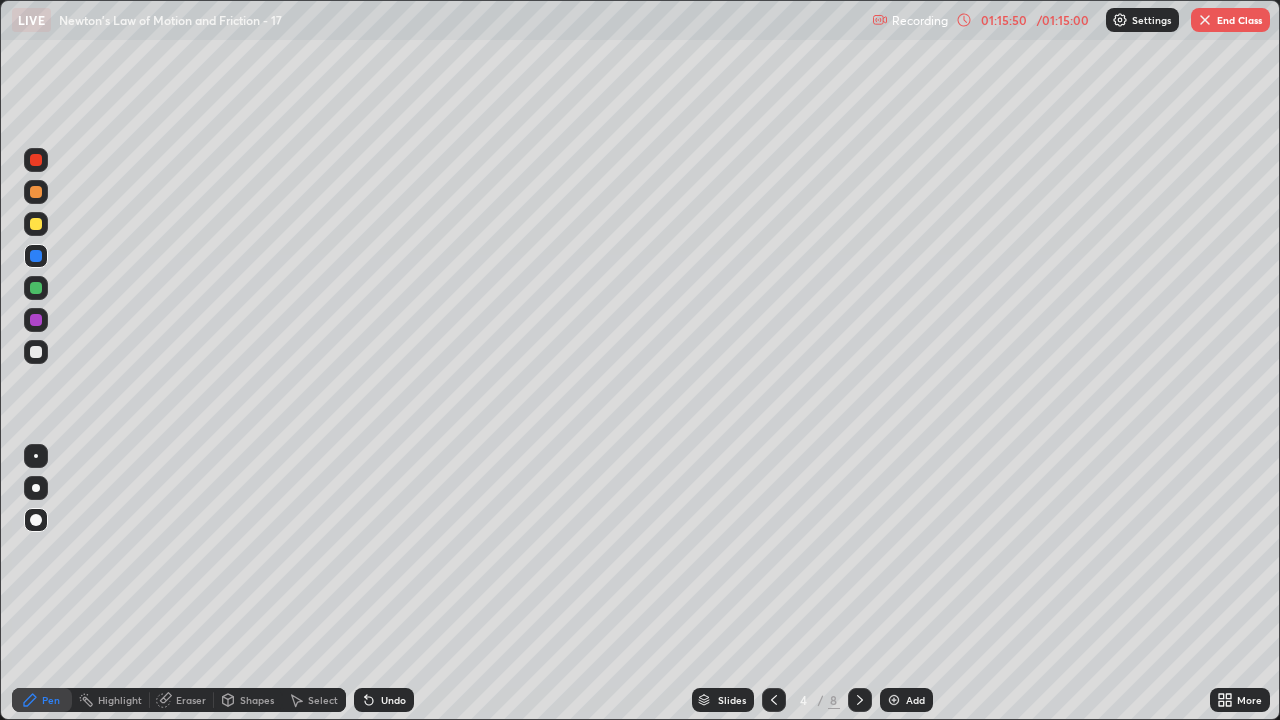 click on "End Class" at bounding box center (1230, 20) 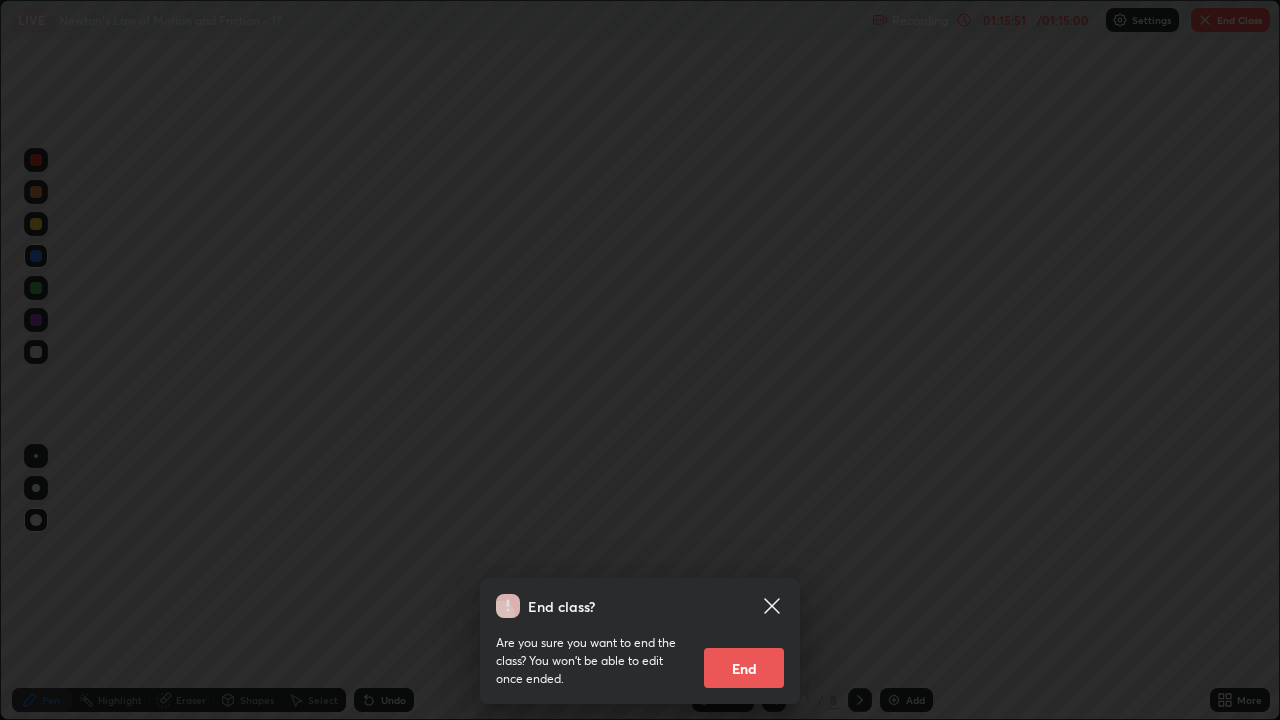 click on "End" at bounding box center [744, 668] 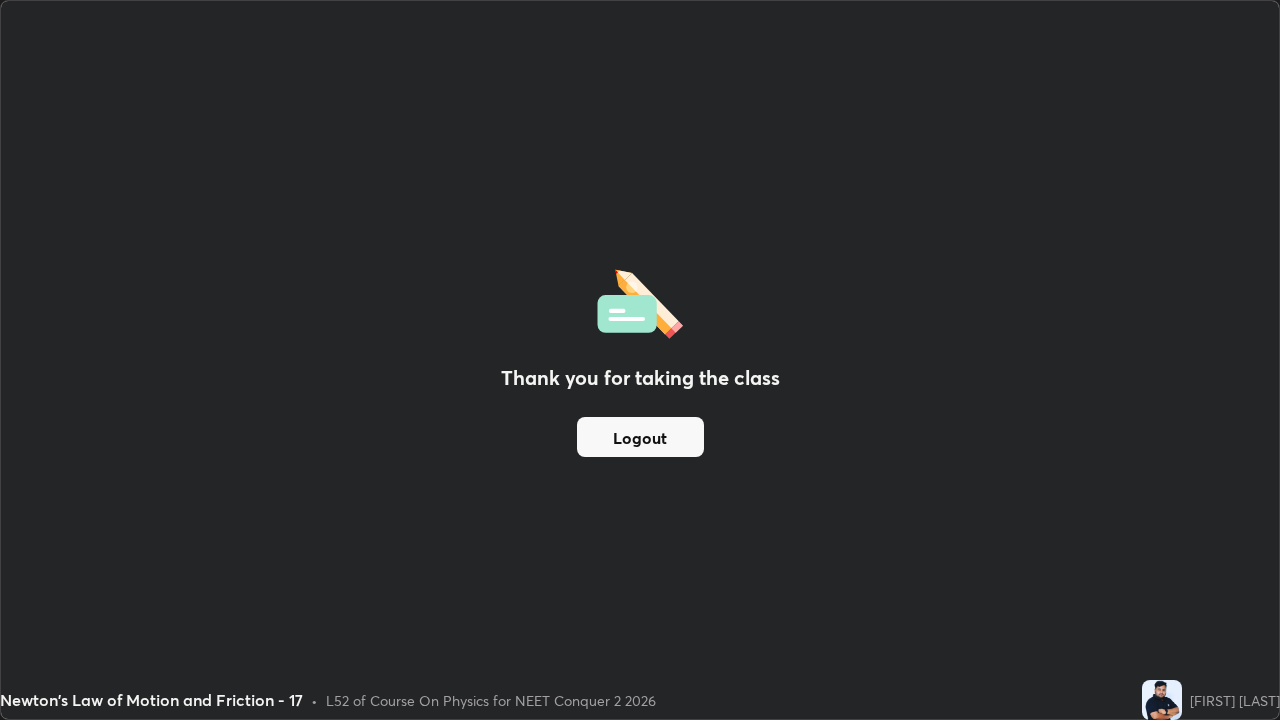 click on "Logout" at bounding box center (640, 437) 